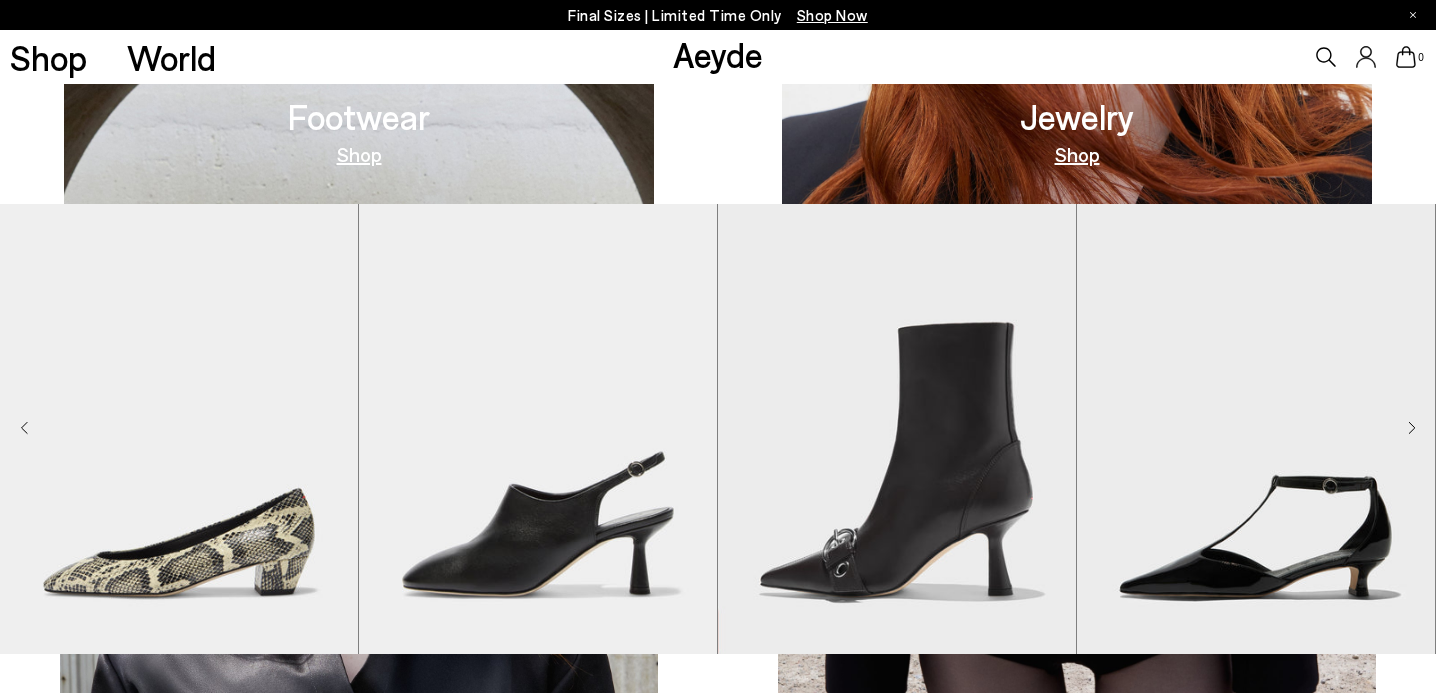 scroll, scrollTop: 1158, scrollLeft: 0, axis: vertical 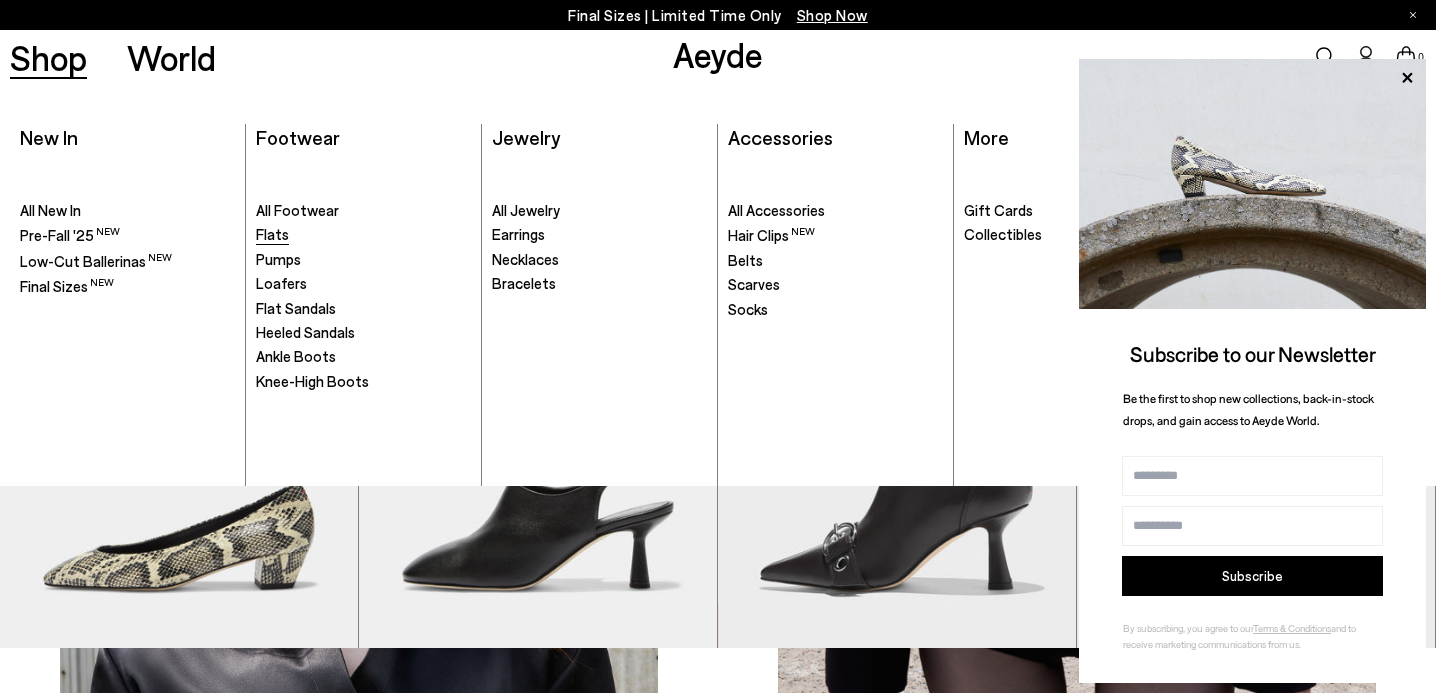 click on "Flats" at bounding box center (272, 234) 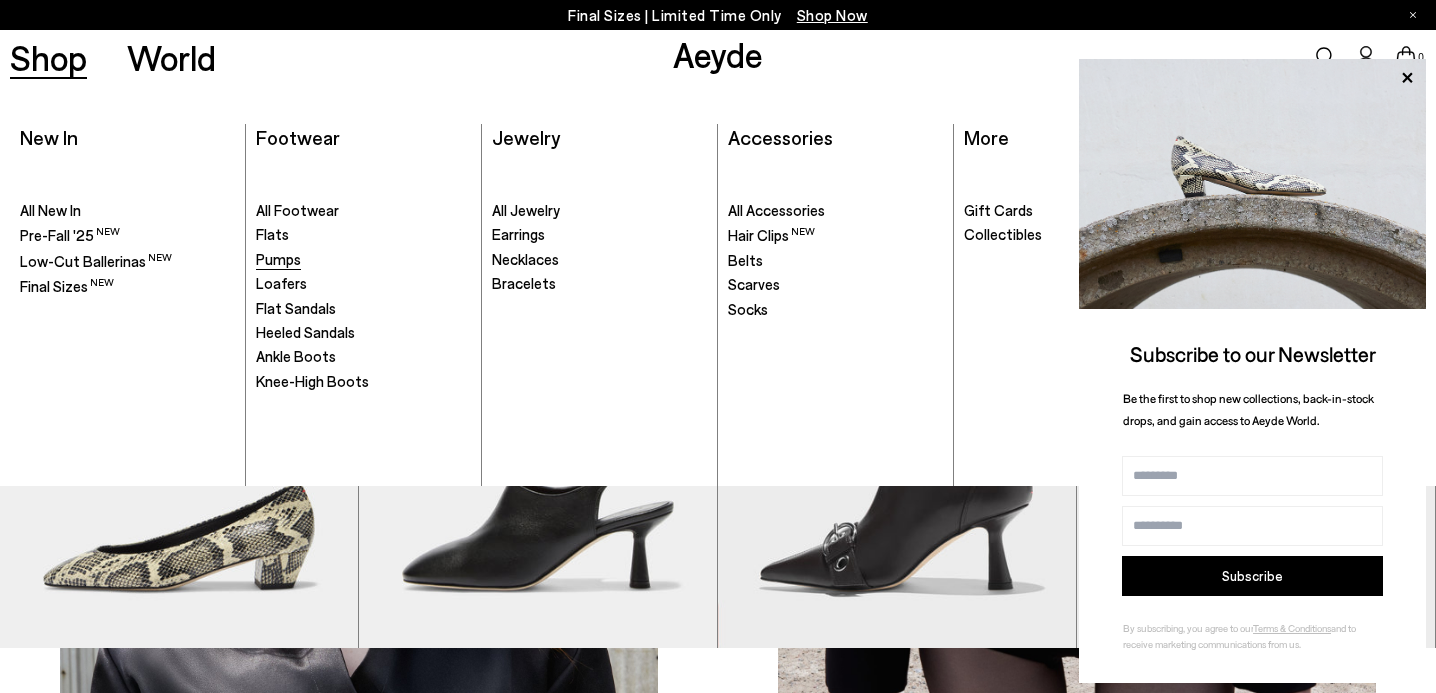click on "Pumps" at bounding box center [278, 259] 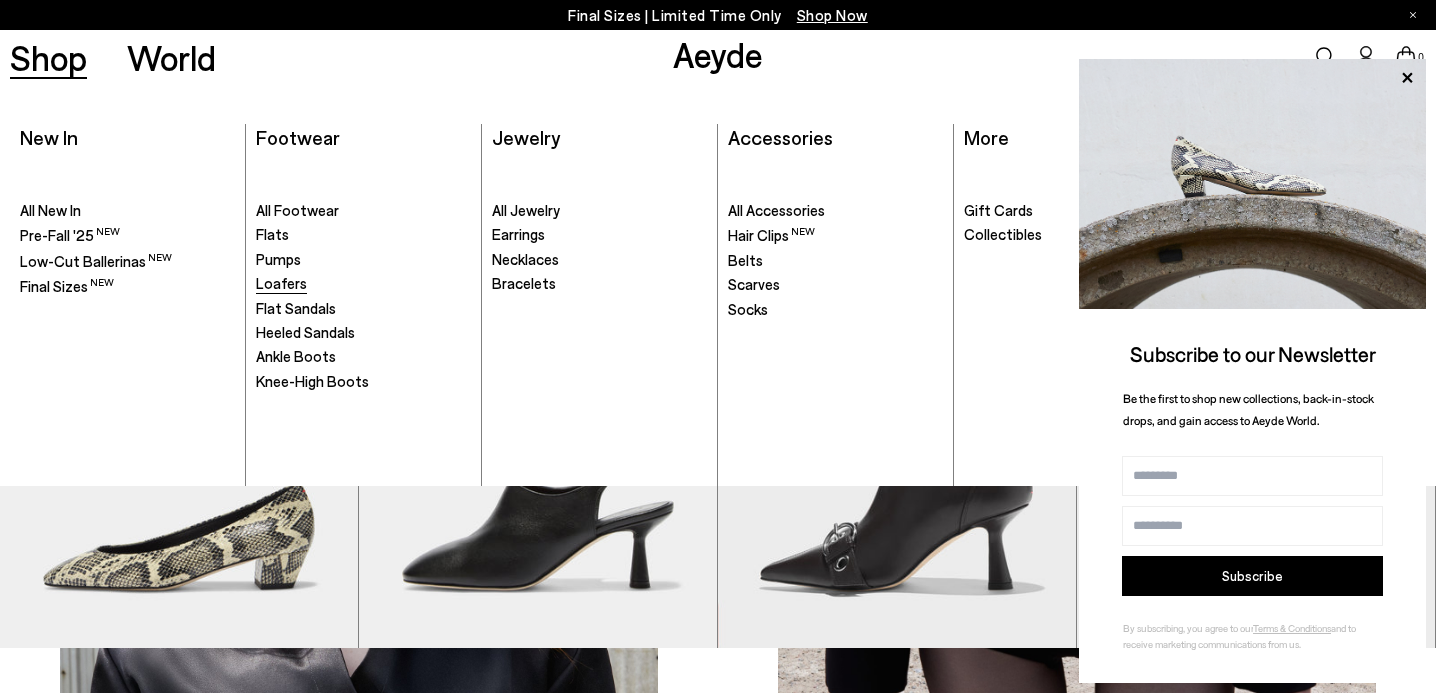 click on "Loafers" at bounding box center [281, 283] 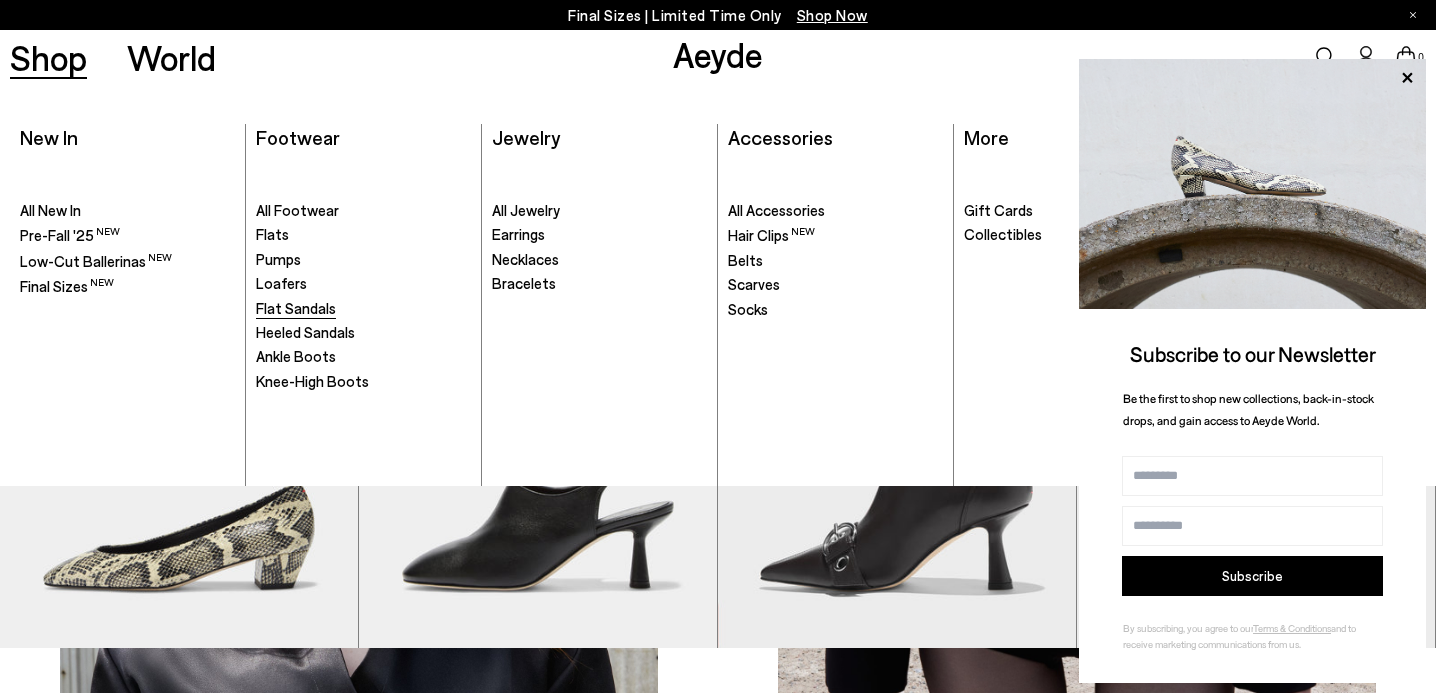click on "Flat Sandals" at bounding box center [296, 308] 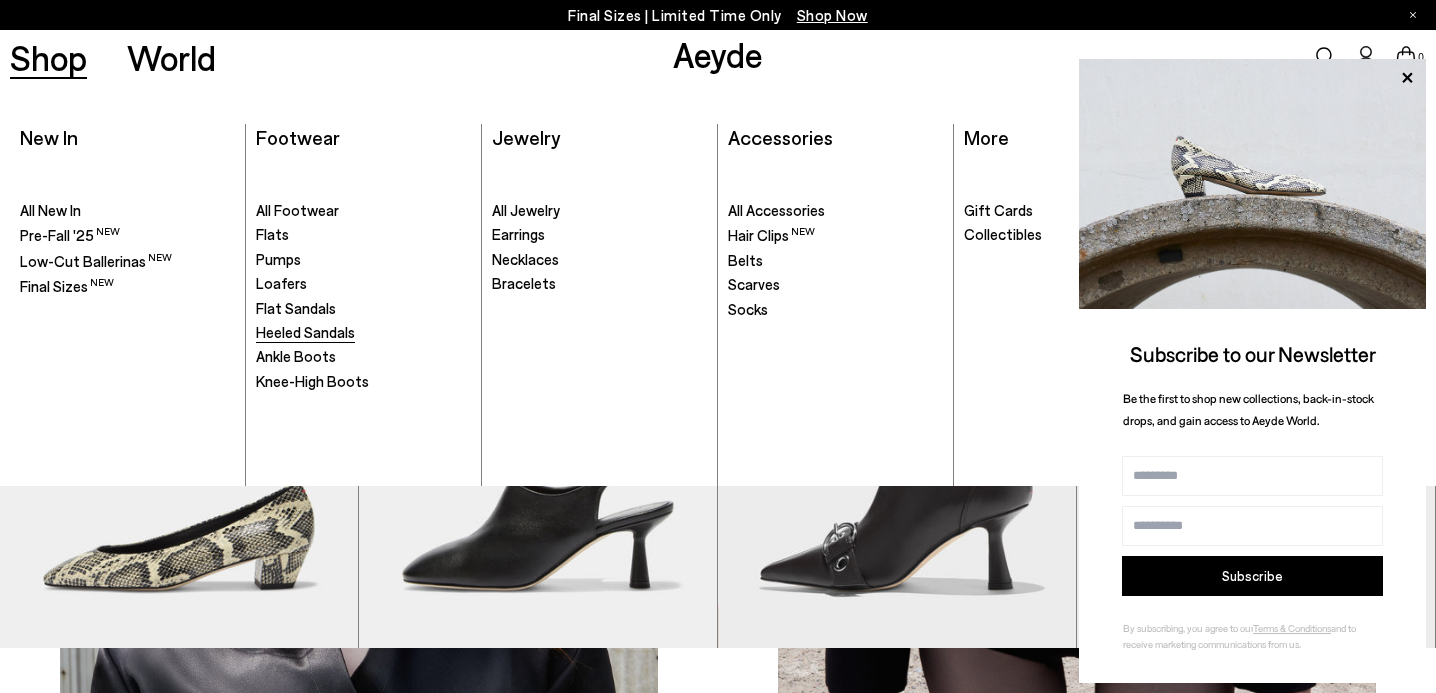 click on "Heeled Sandals" at bounding box center (305, 332) 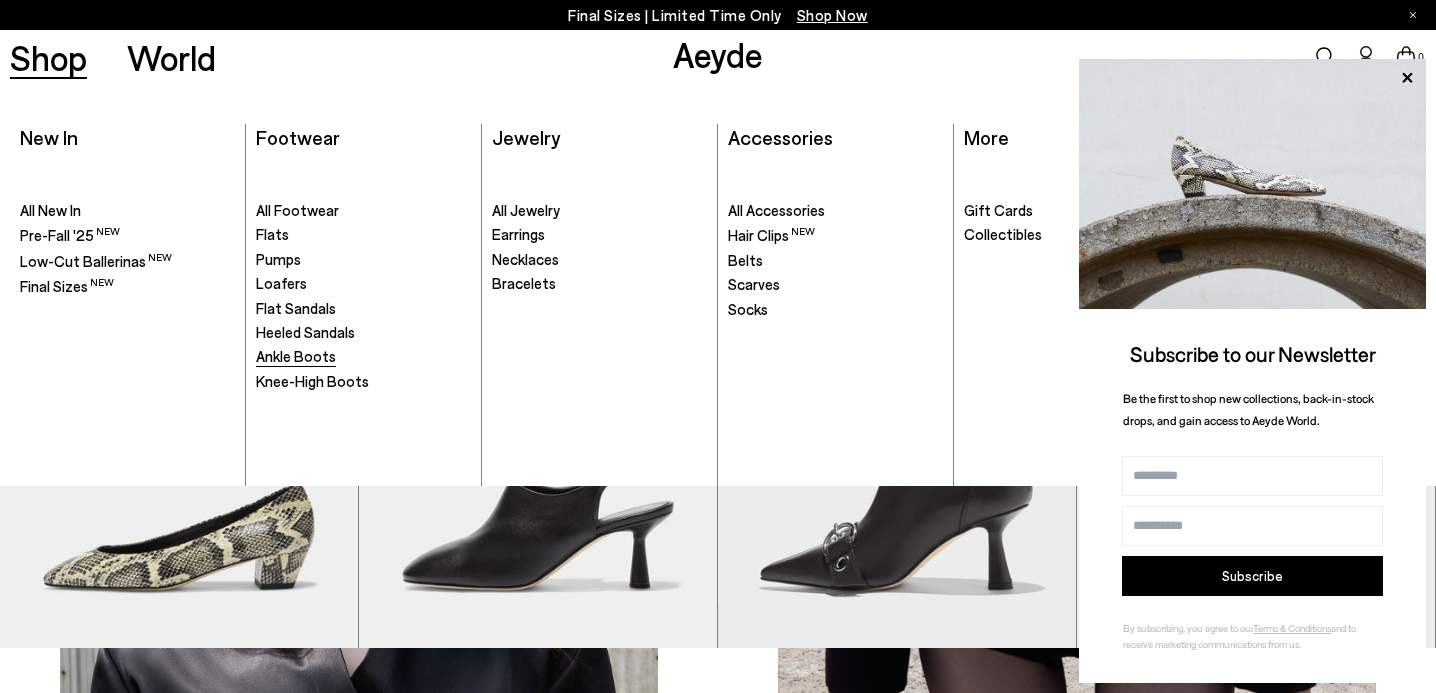 click on "Ankle Boots" at bounding box center [296, 356] 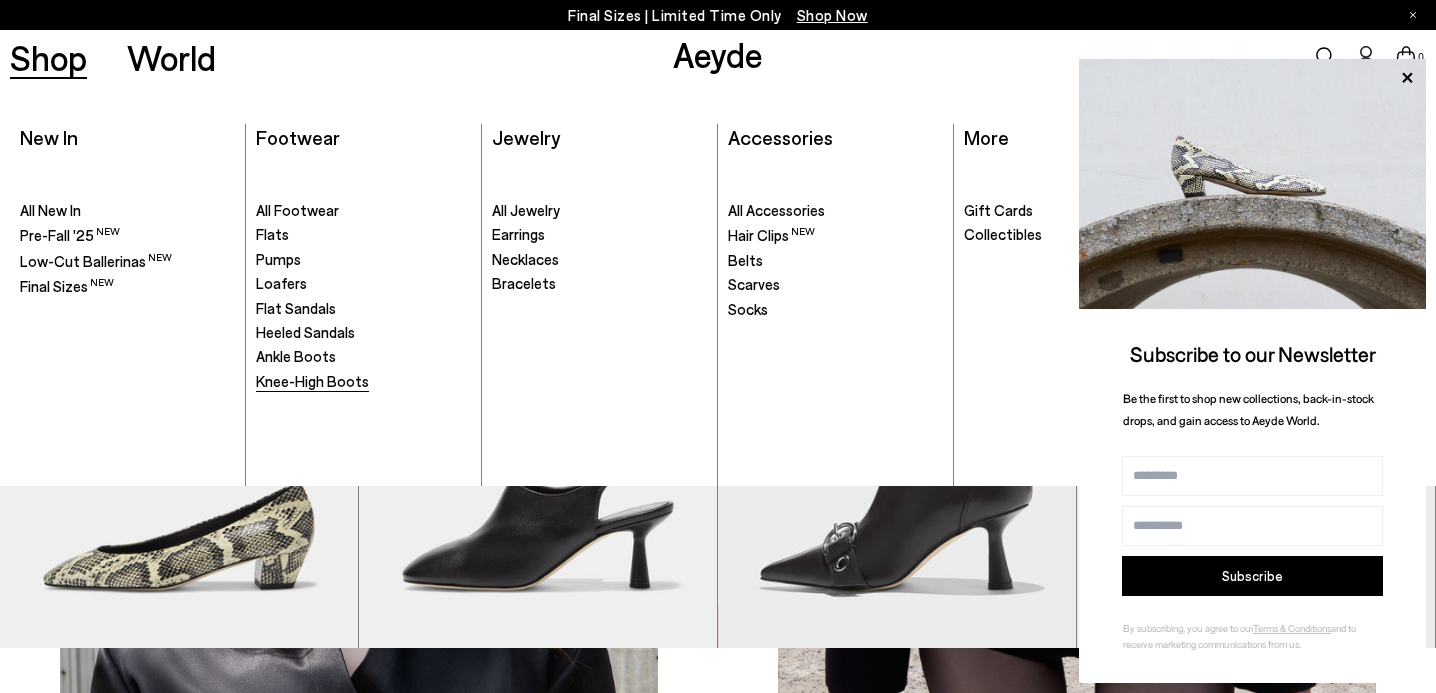 click on "Knee-High Boots" at bounding box center [312, 381] 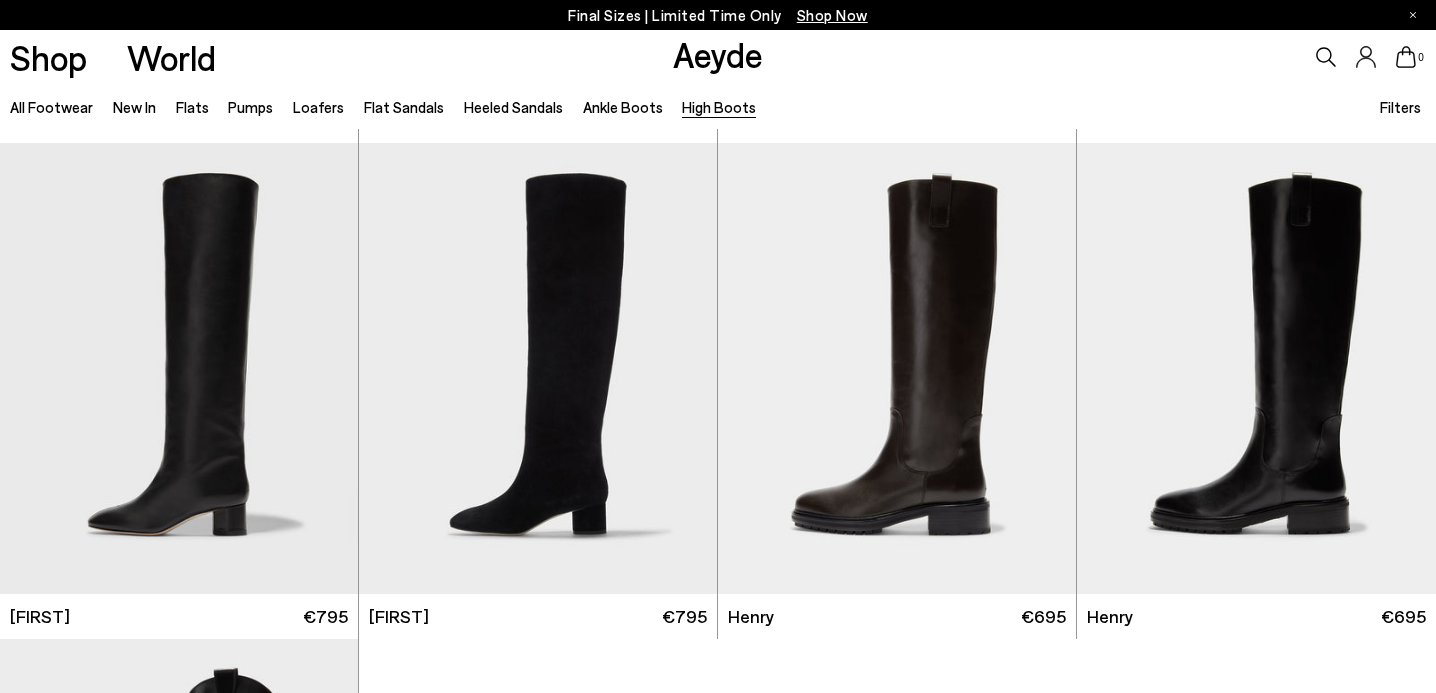 scroll, scrollTop: 494, scrollLeft: 0, axis: vertical 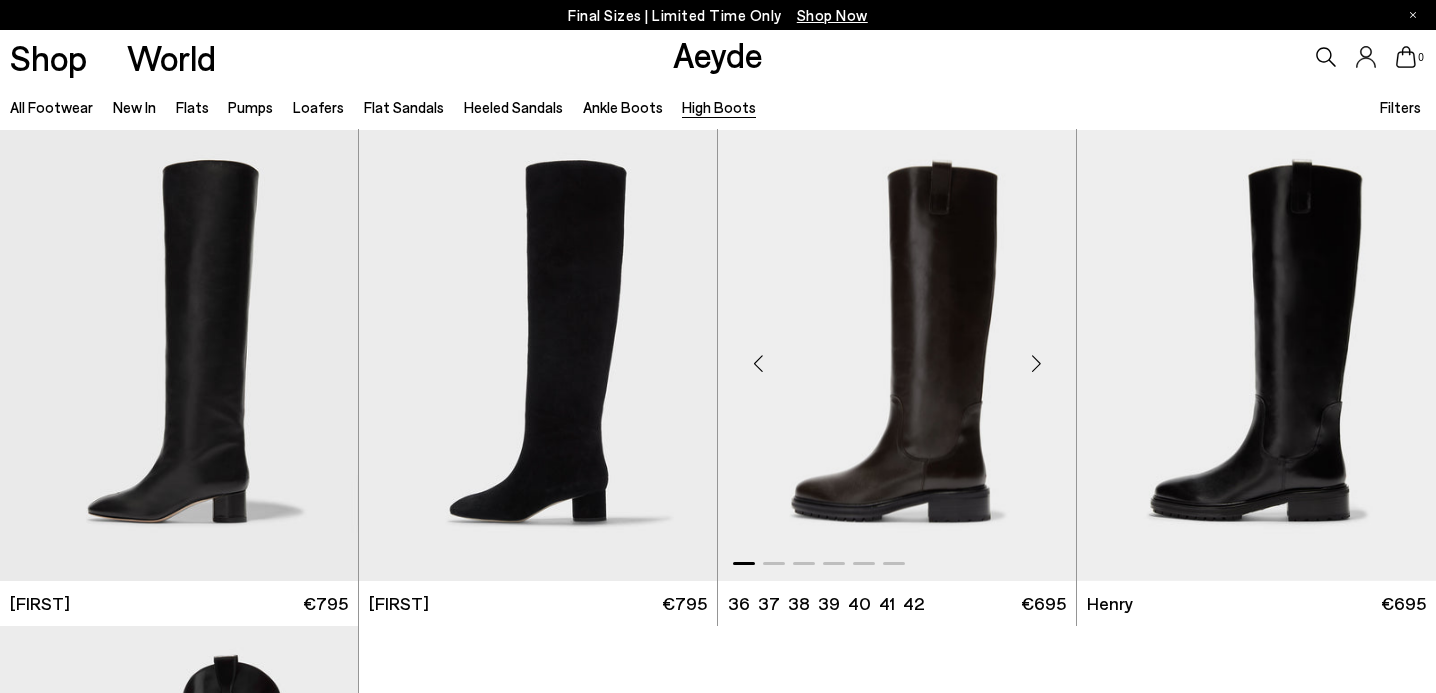 click at bounding box center (1036, 364) 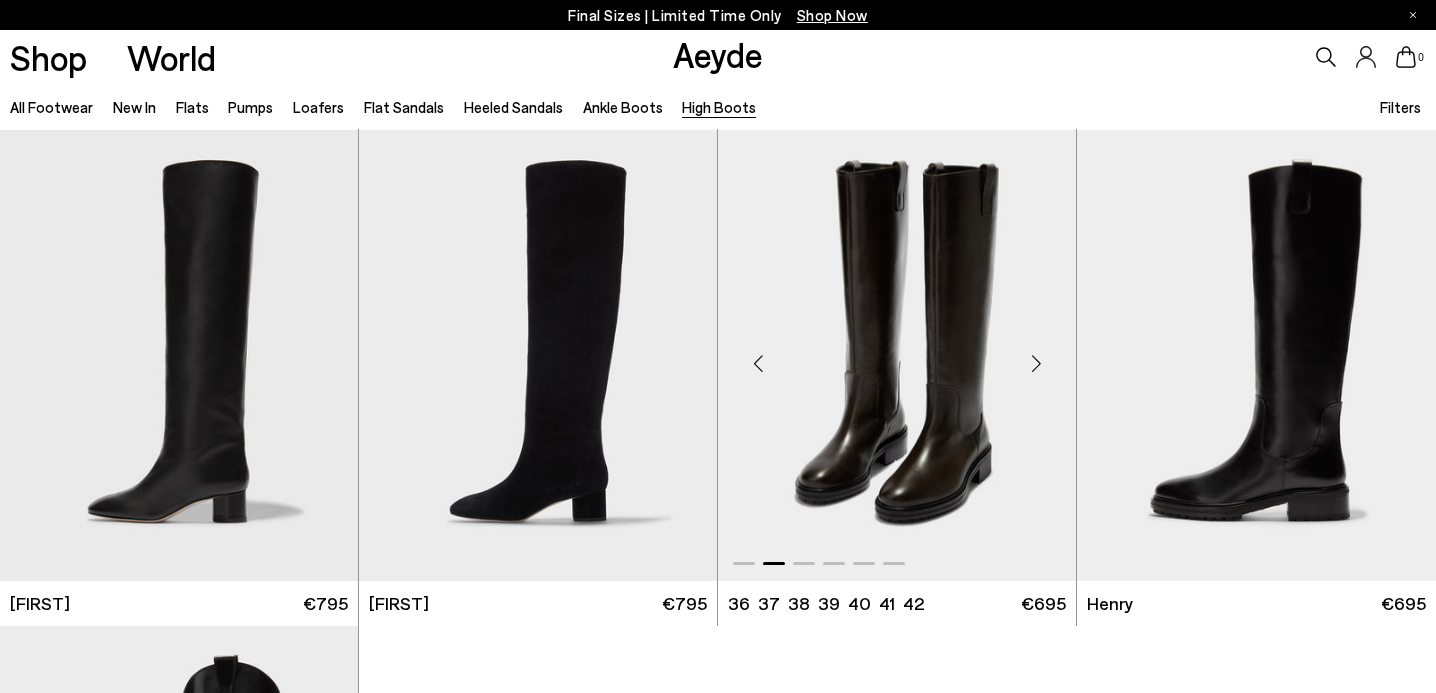 click at bounding box center (1036, 364) 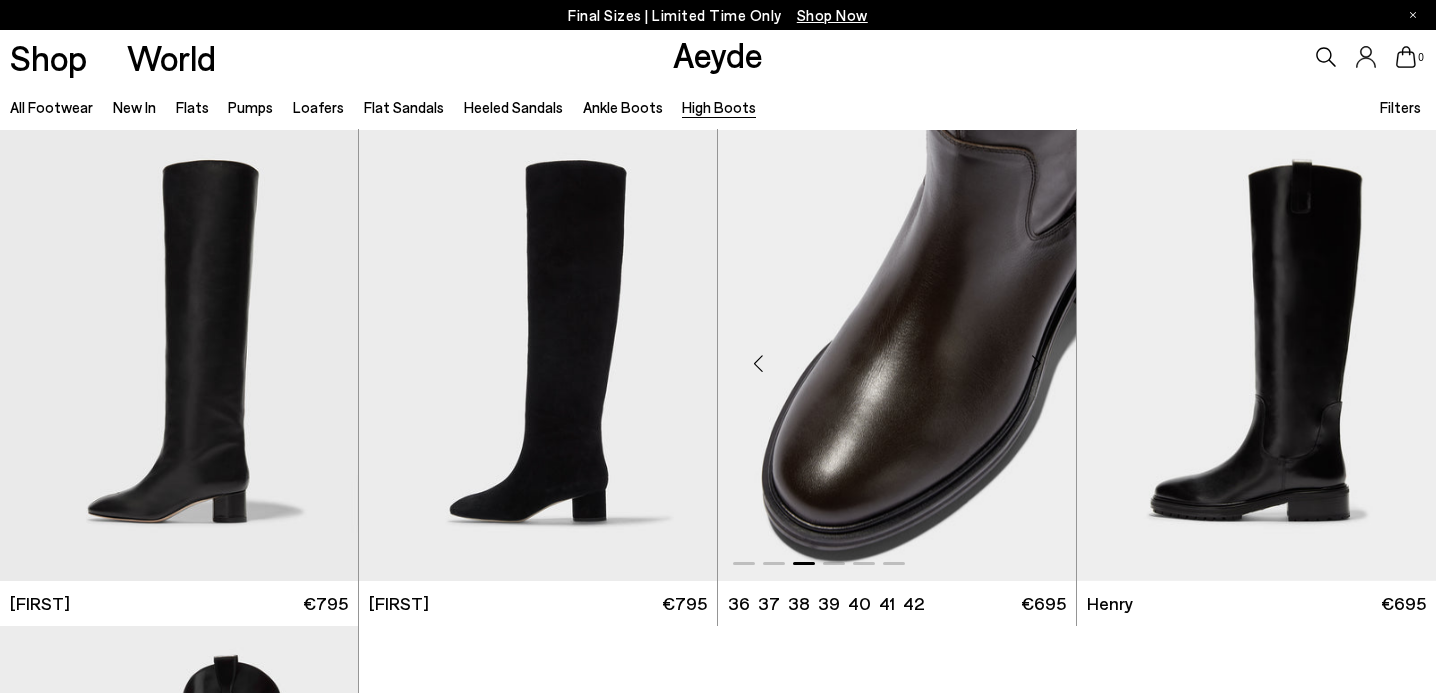 click at bounding box center [1036, 364] 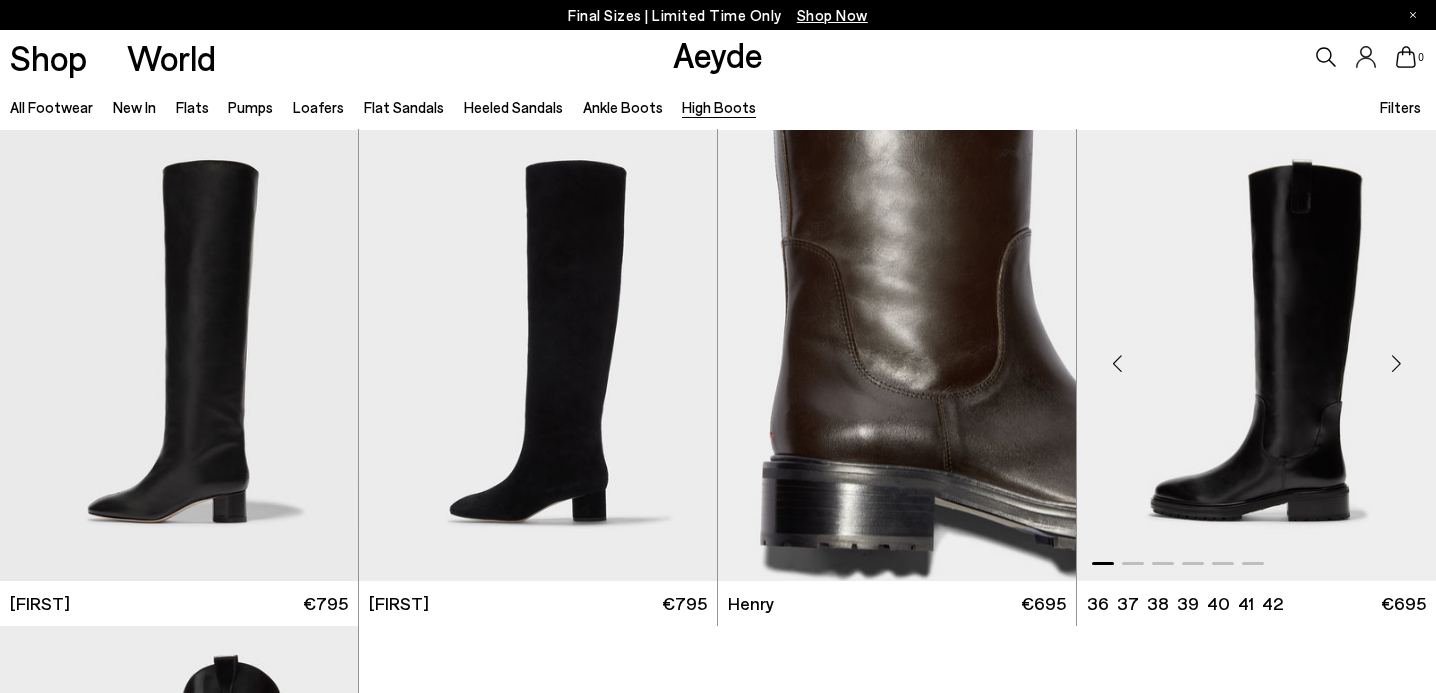 click at bounding box center (1396, 364) 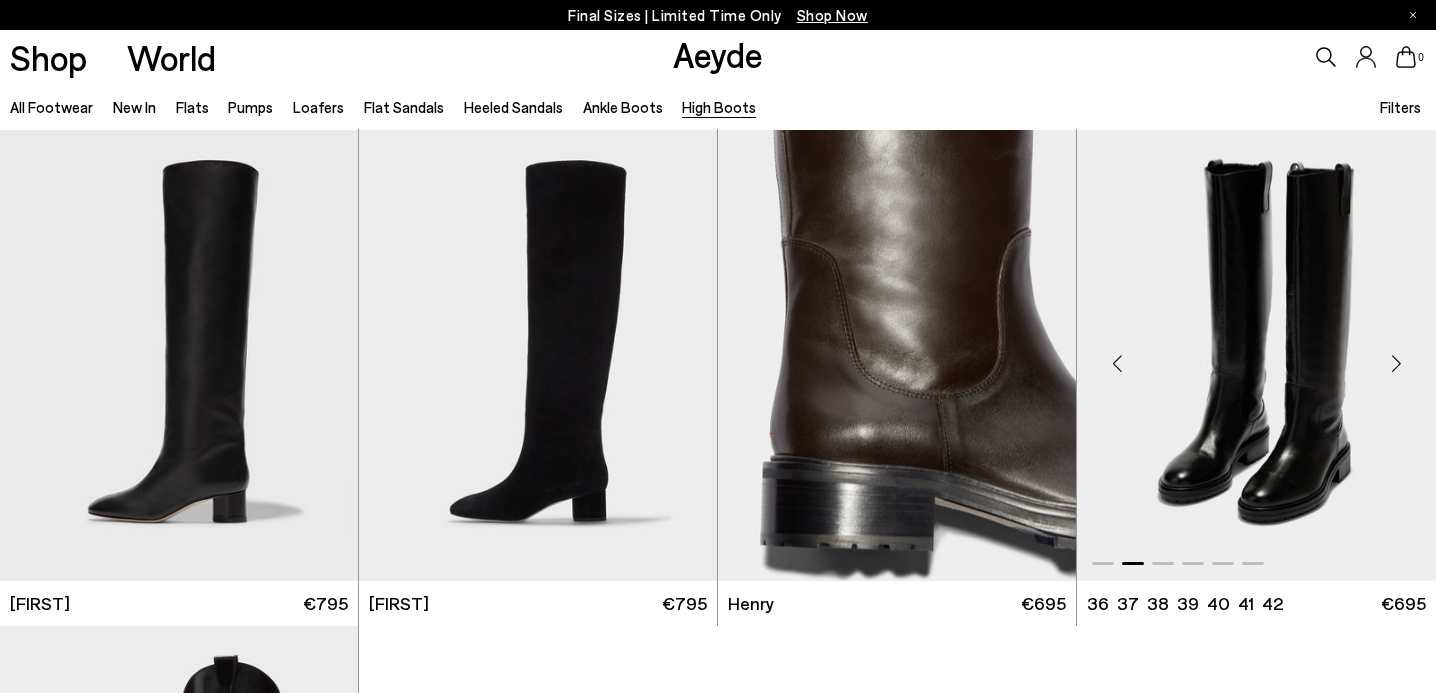 click at bounding box center (1396, 364) 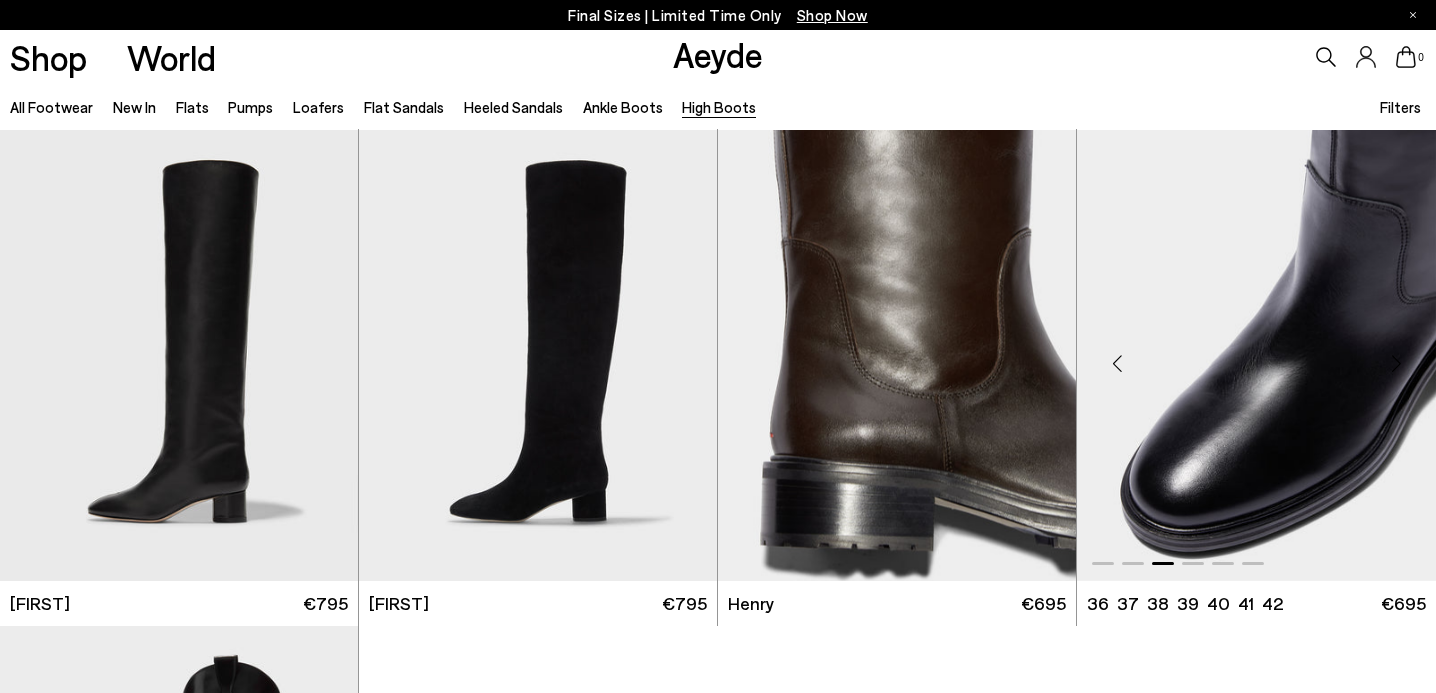click at bounding box center (1396, 364) 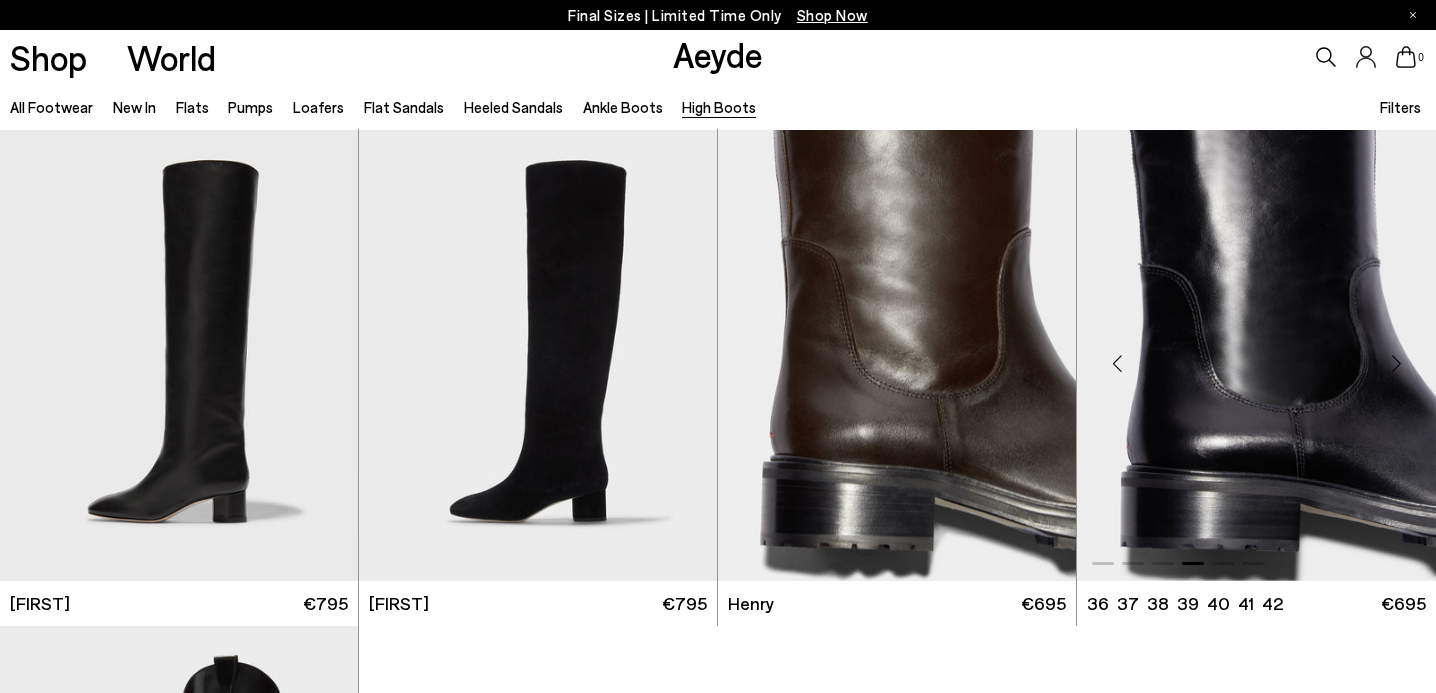 click at bounding box center (1396, 364) 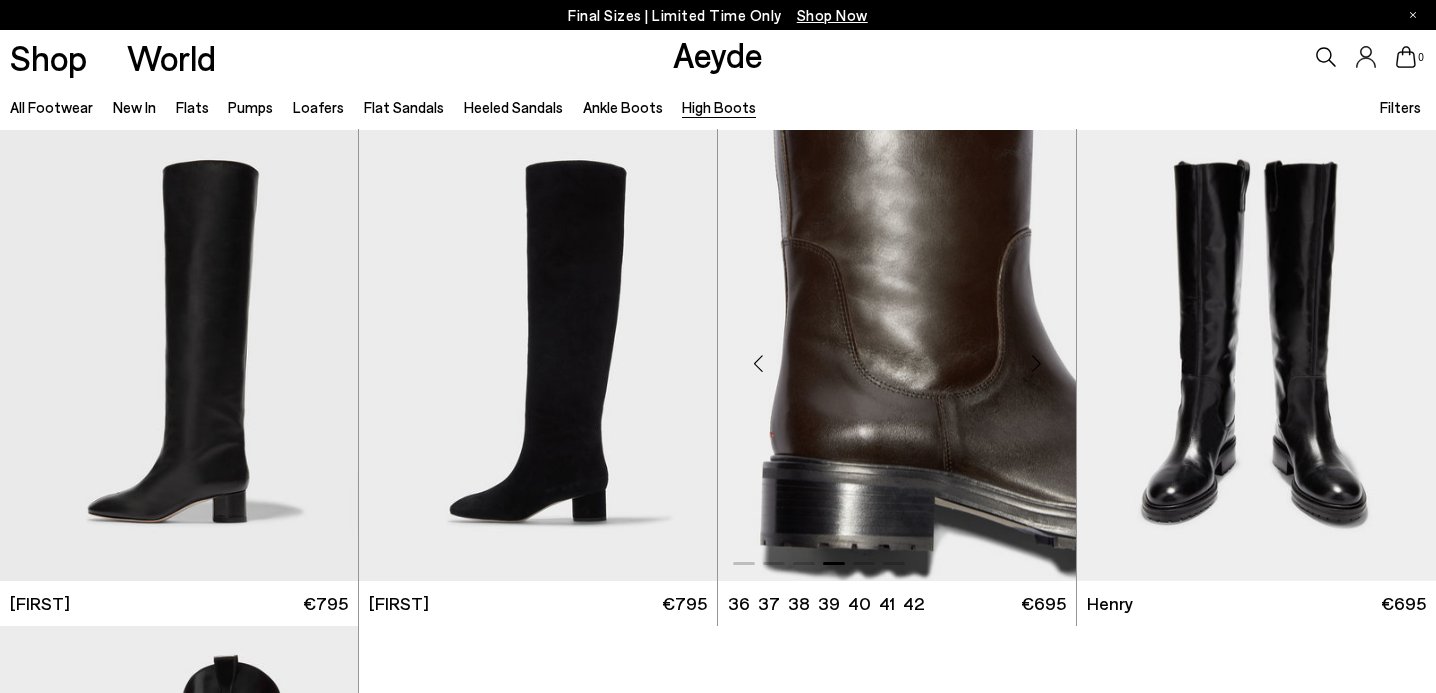 click at bounding box center (1036, 364) 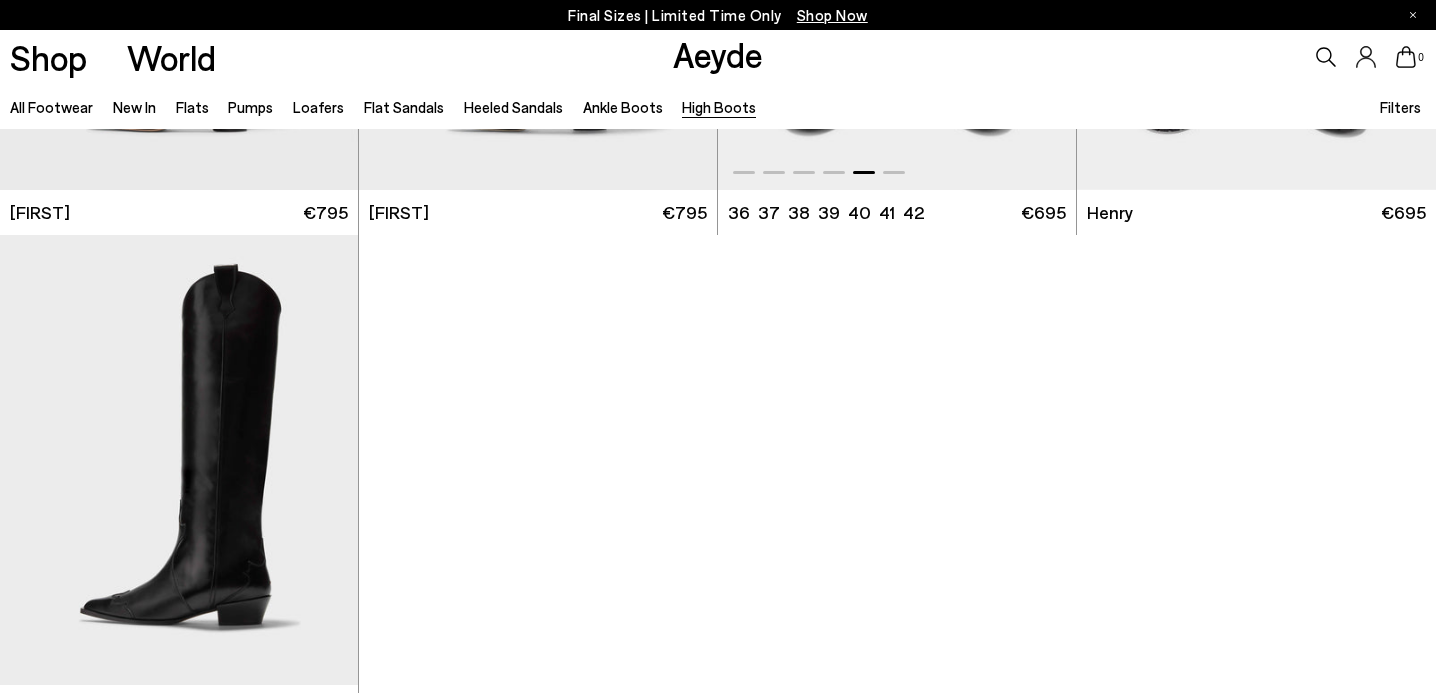 scroll, scrollTop: 1030, scrollLeft: 0, axis: vertical 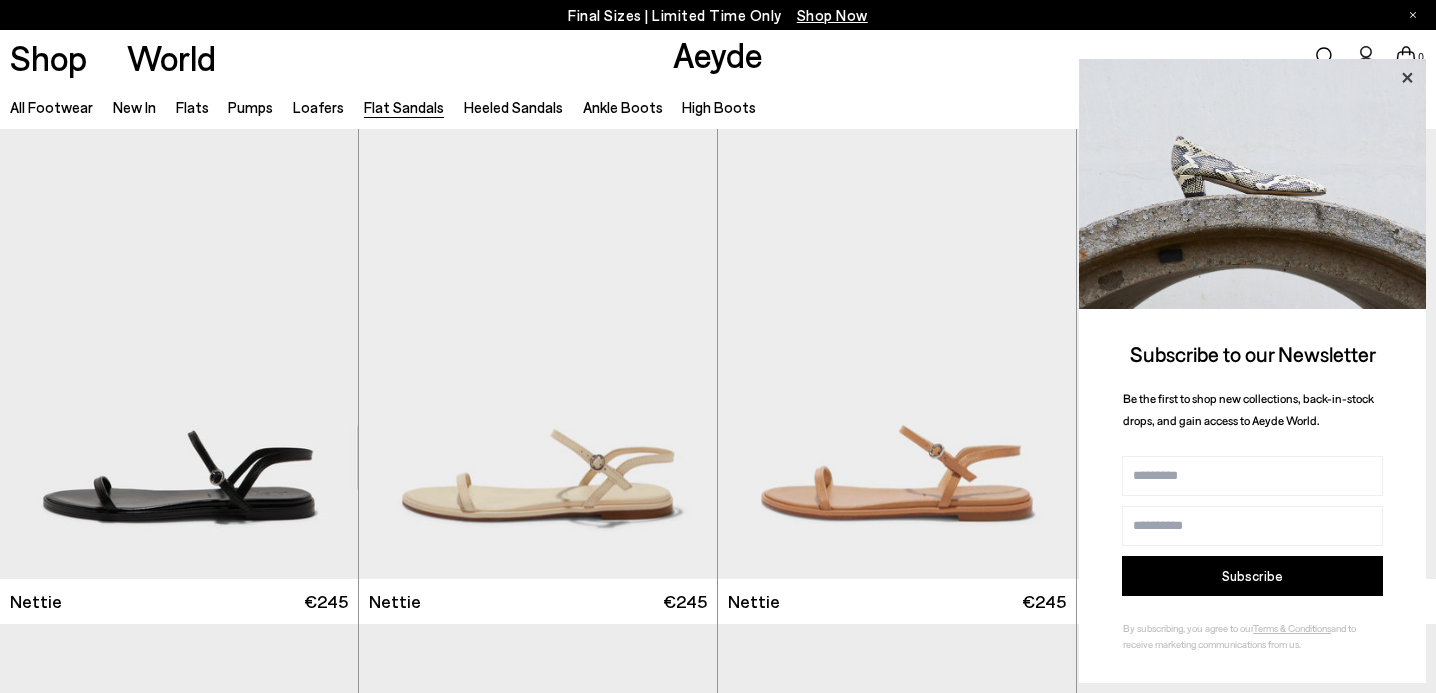 click 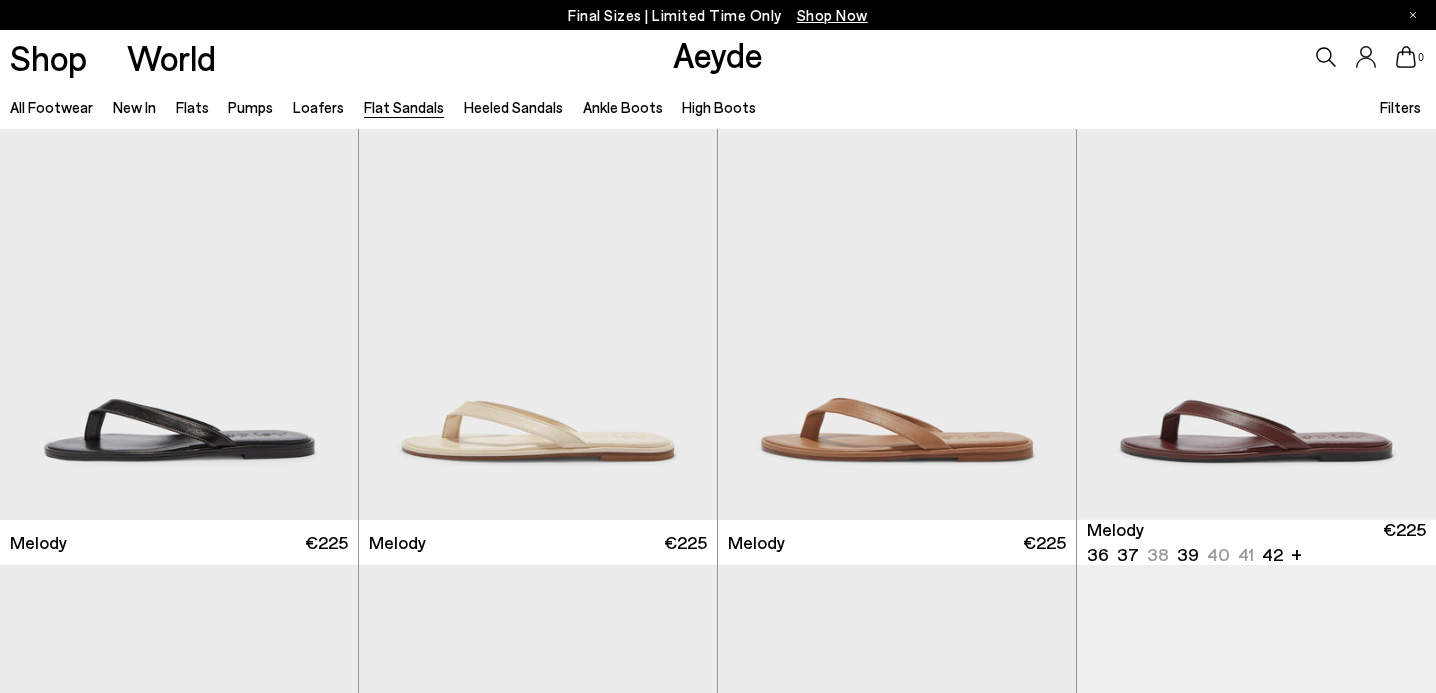 scroll, scrollTop: 575, scrollLeft: 0, axis: vertical 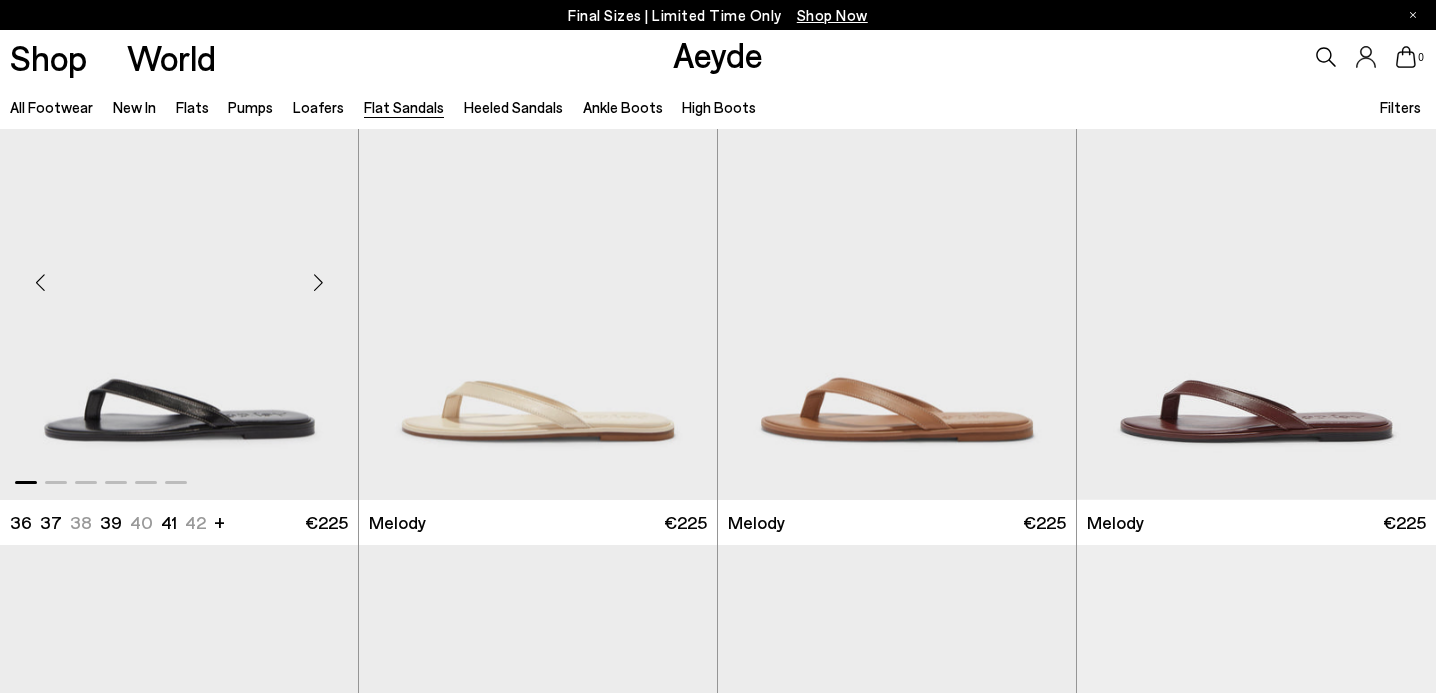 click at bounding box center (318, 283) 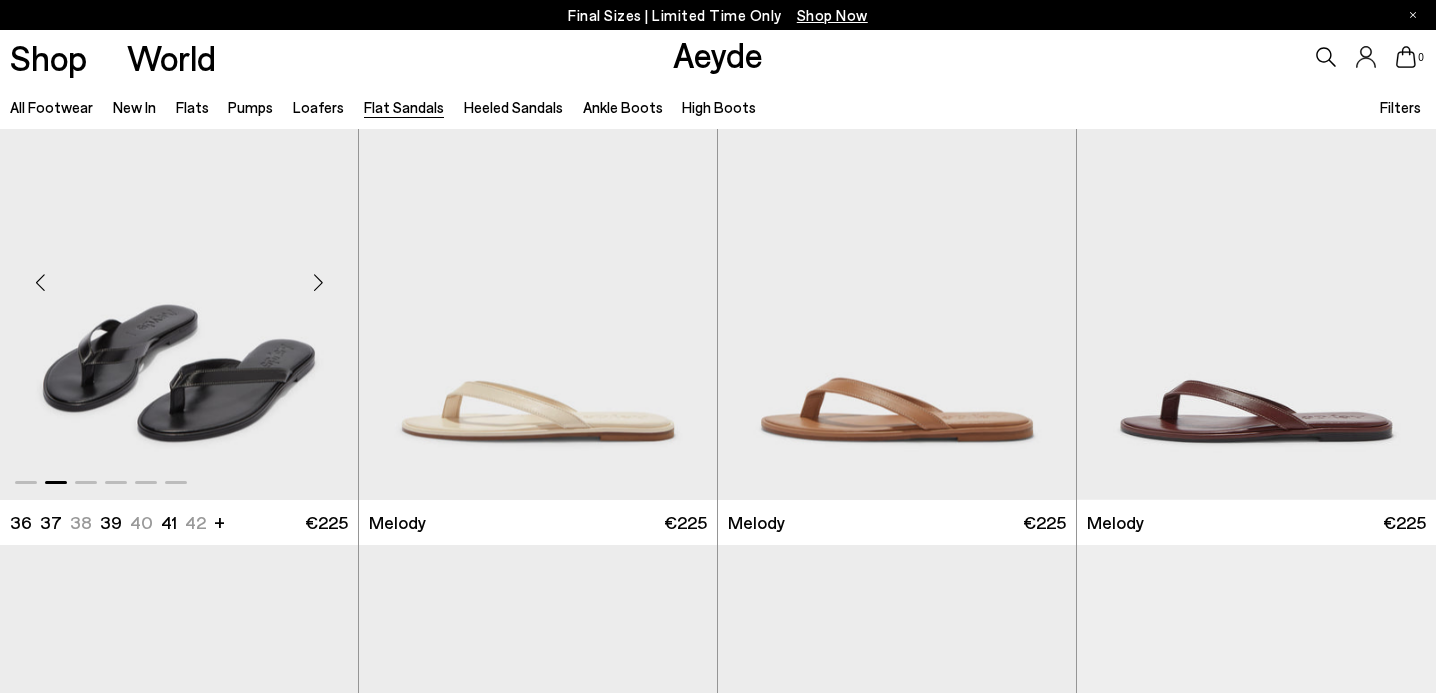 click at bounding box center (318, 283) 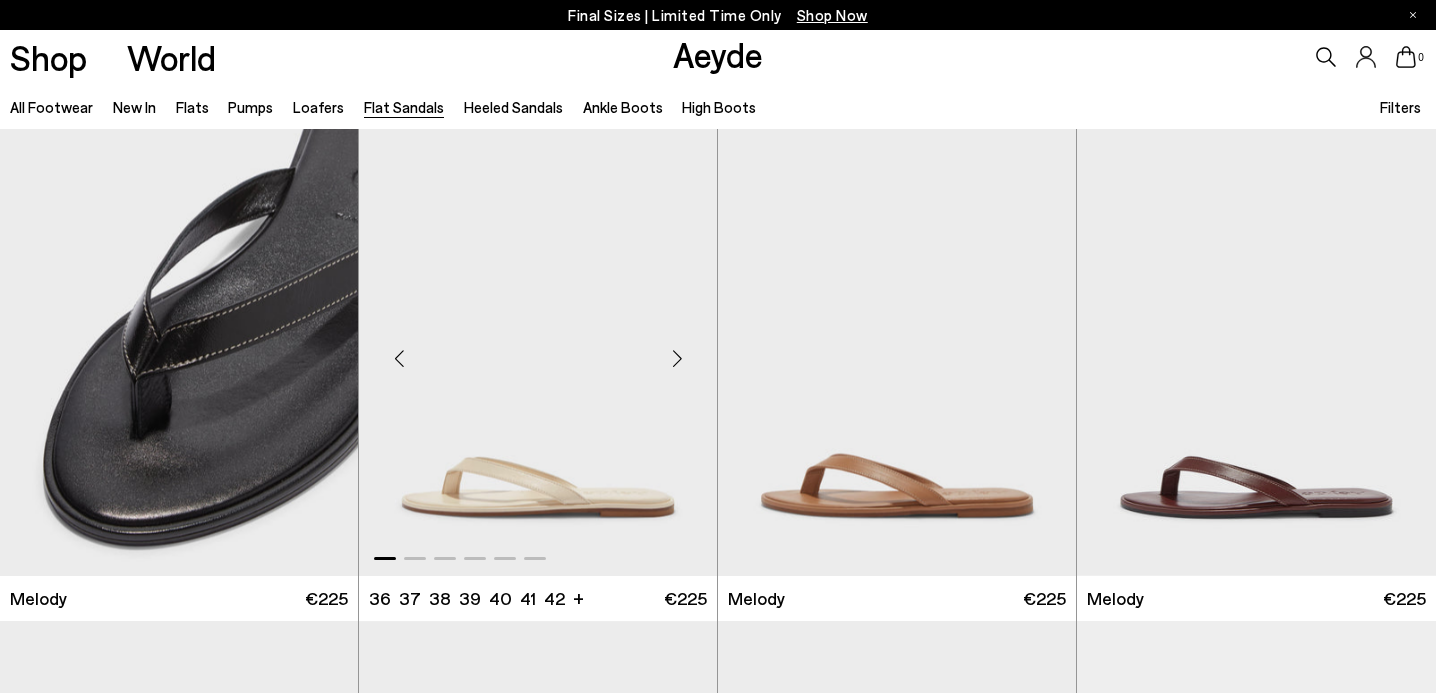 scroll, scrollTop: 485, scrollLeft: 0, axis: vertical 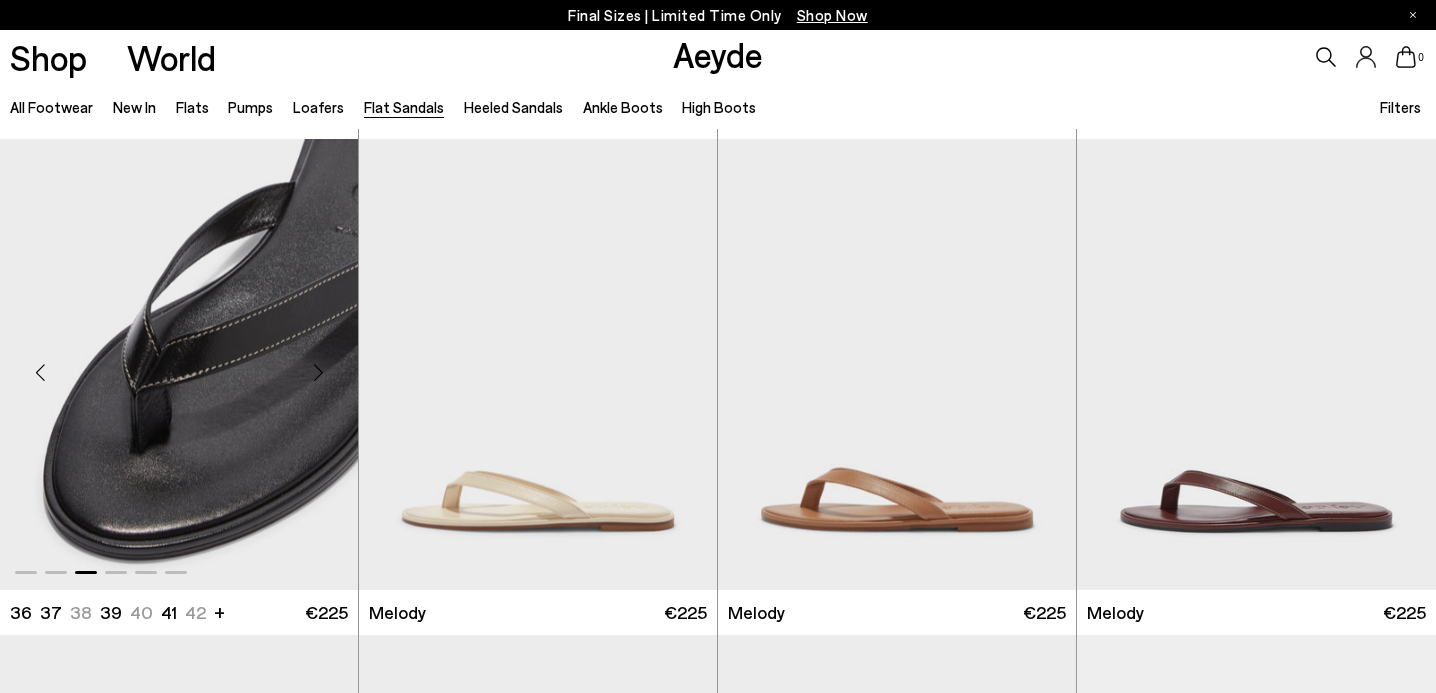 click at bounding box center [318, 373] 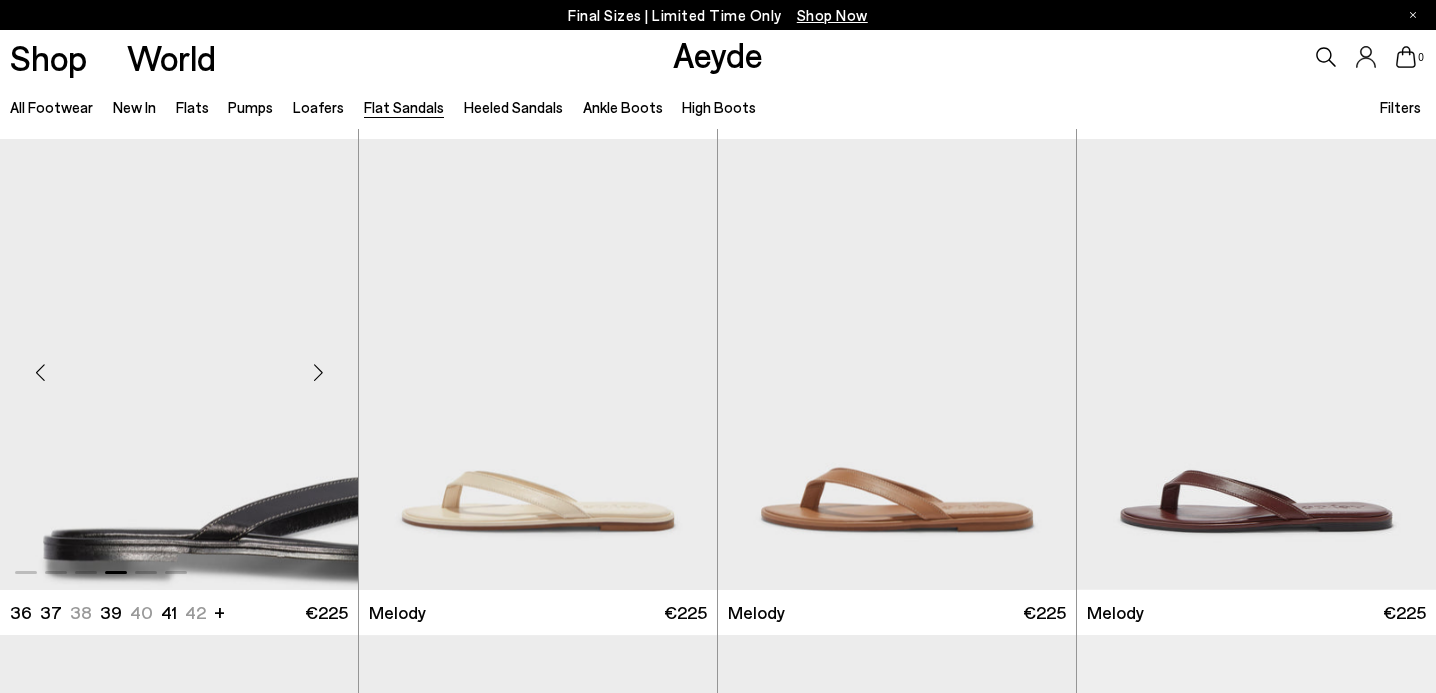 click at bounding box center (318, 373) 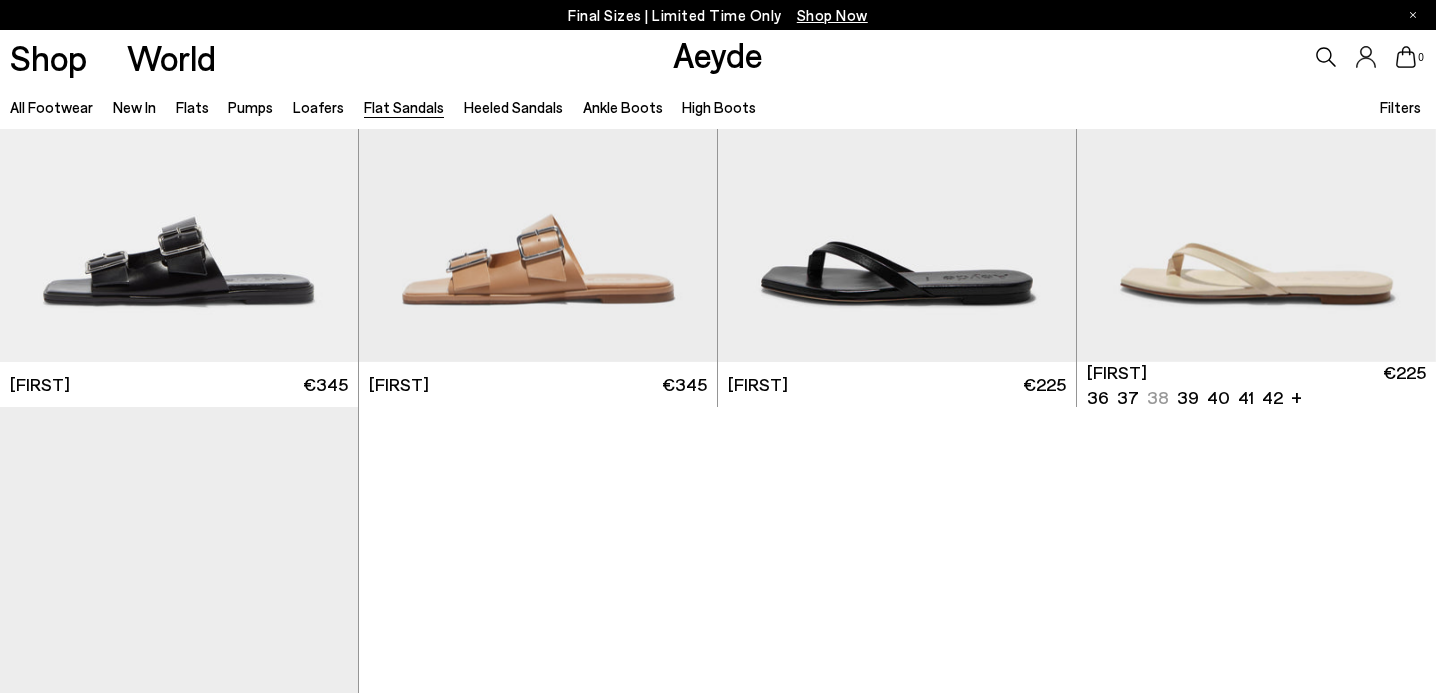 scroll, scrollTop: 2935, scrollLeft: 0, axis: vertical 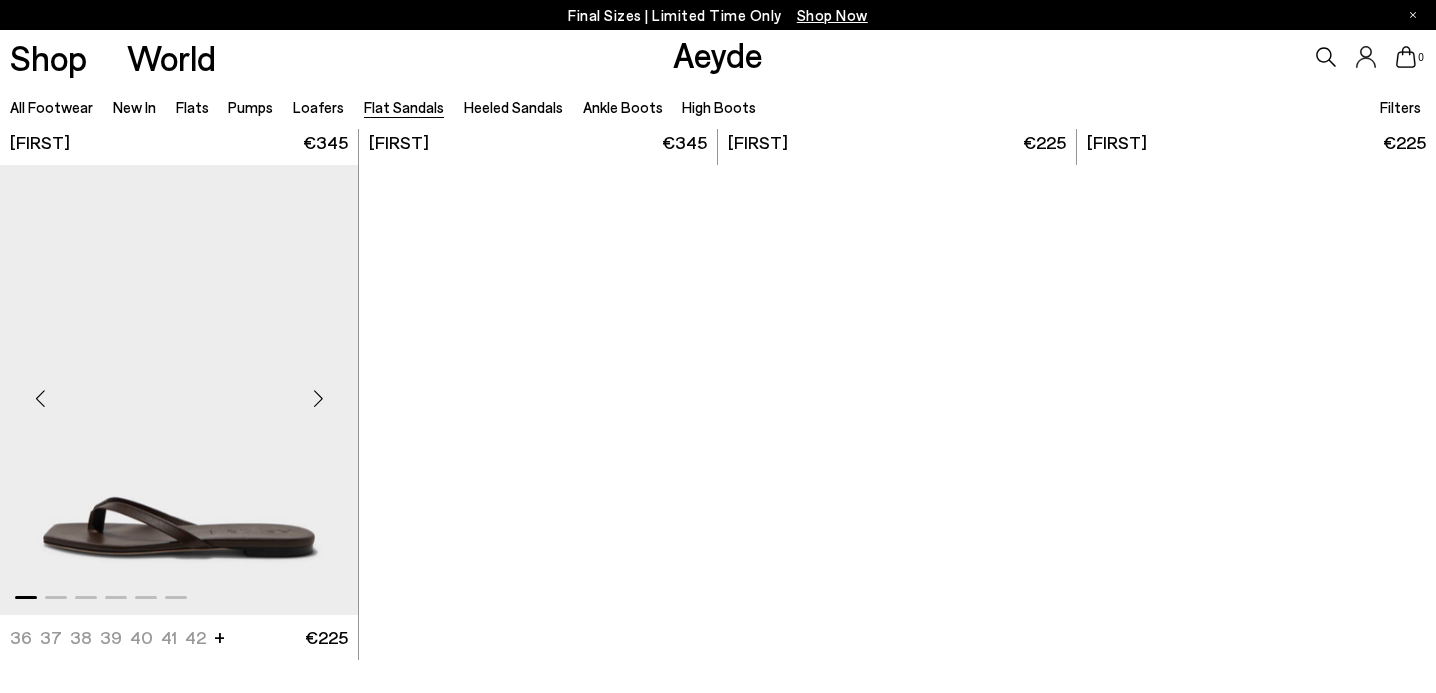 click at bounding box center [318, 398] 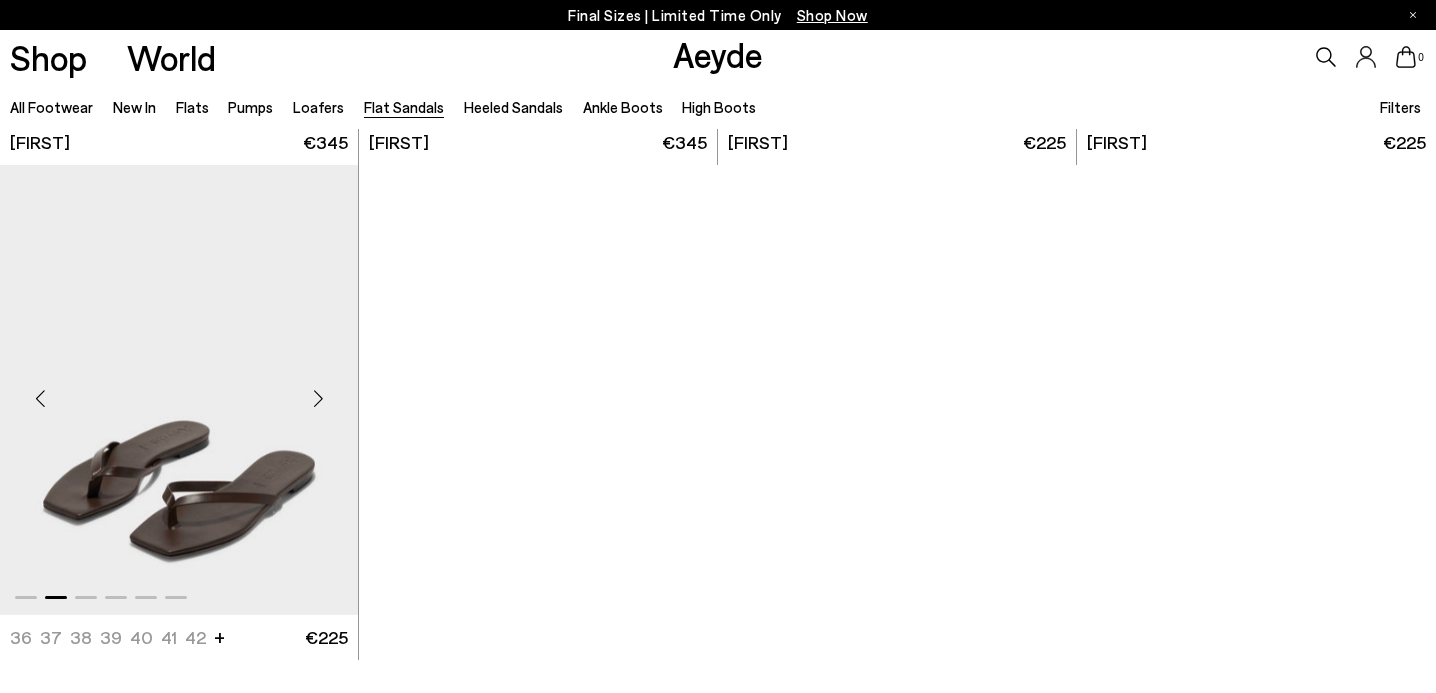 click at bounding box center (318, 398) 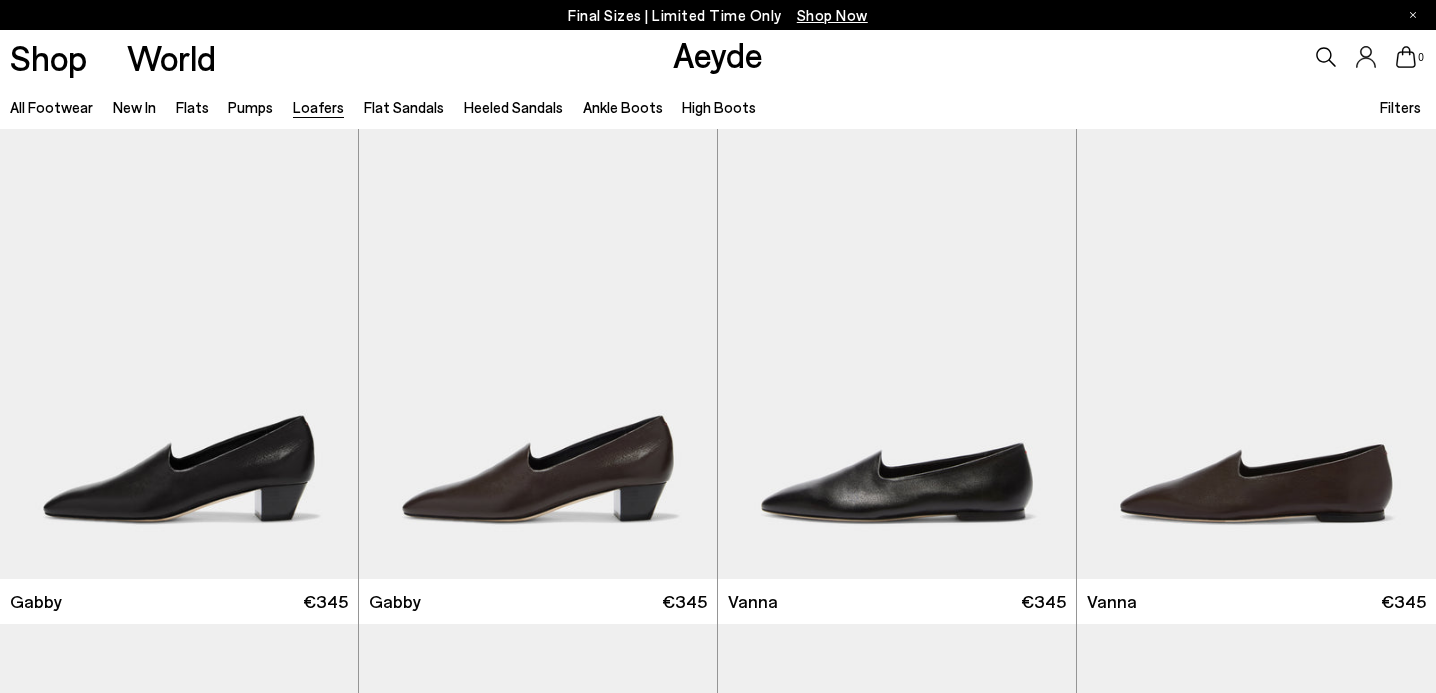 scroll, scrollTop: 0, scrollLeft: 0, axis: both 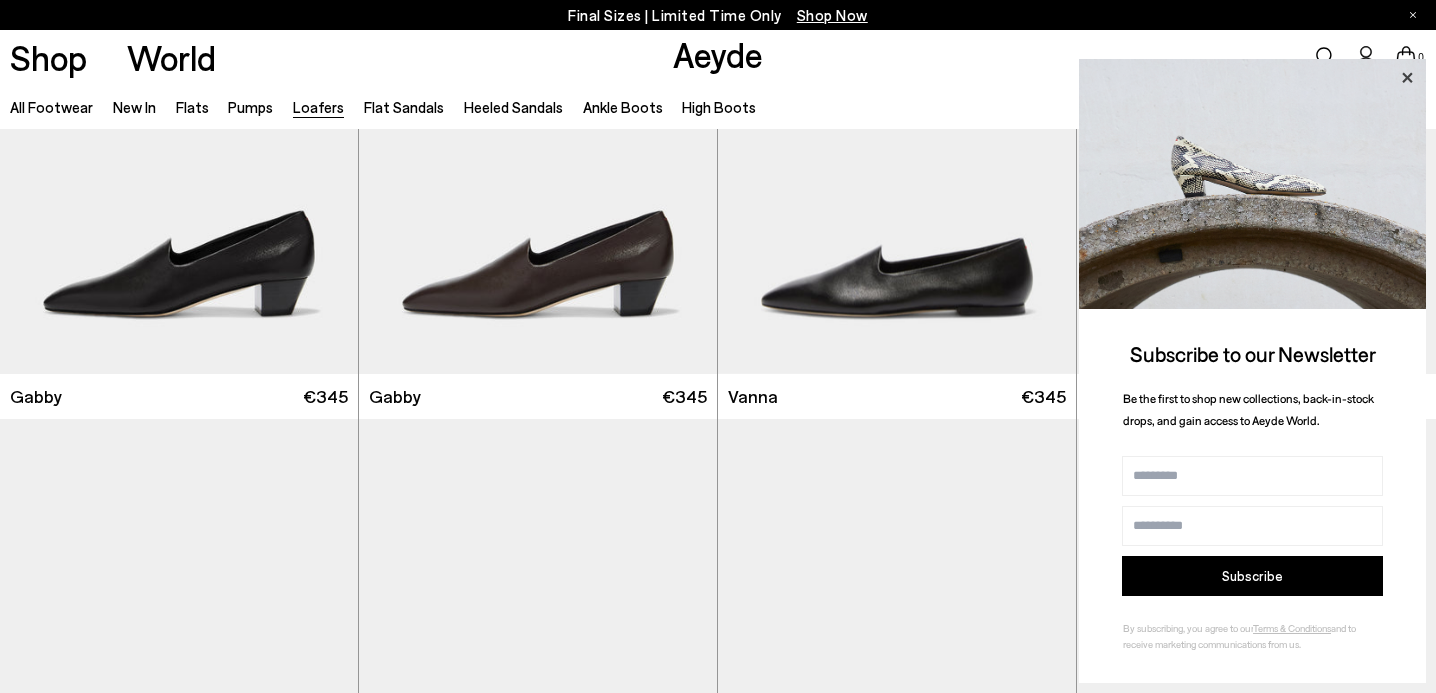 click 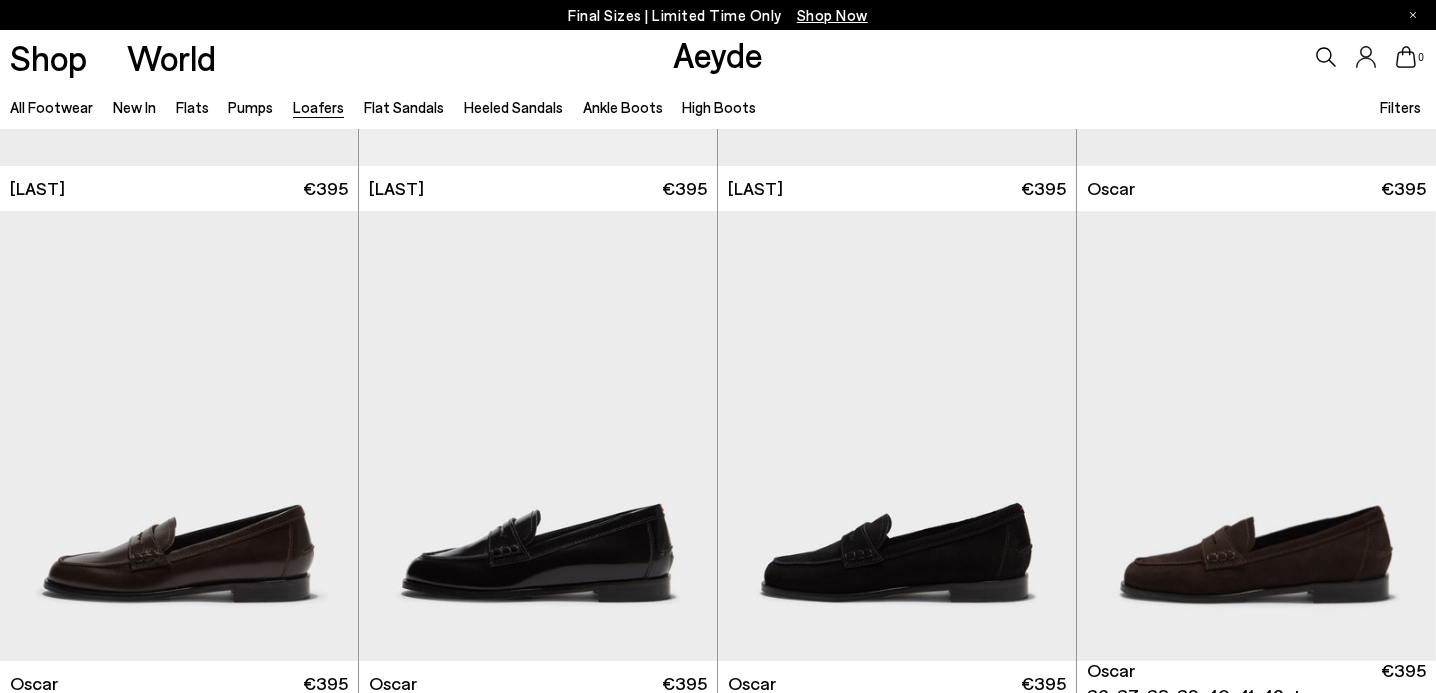 scroll, scrollTop: 1408, scrollLeft: 0, axis: vertical 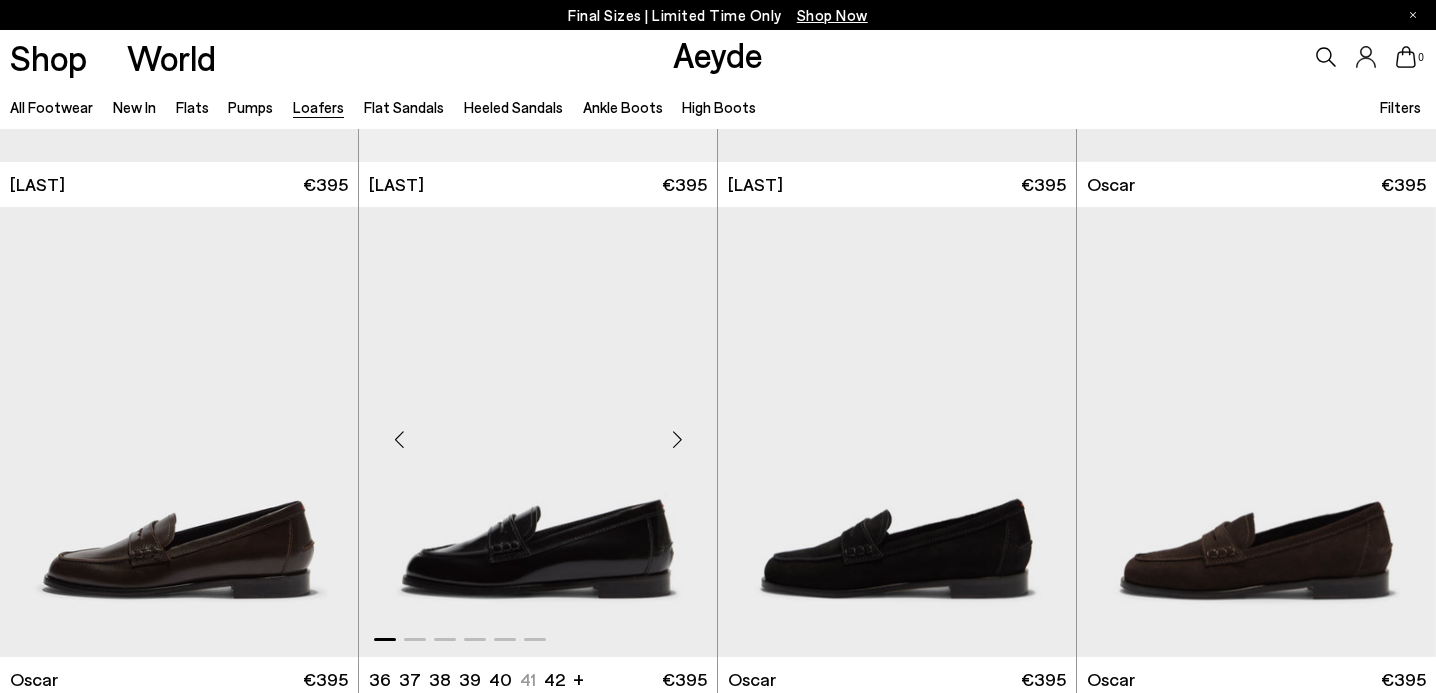 click at bounding box center (677, 440) 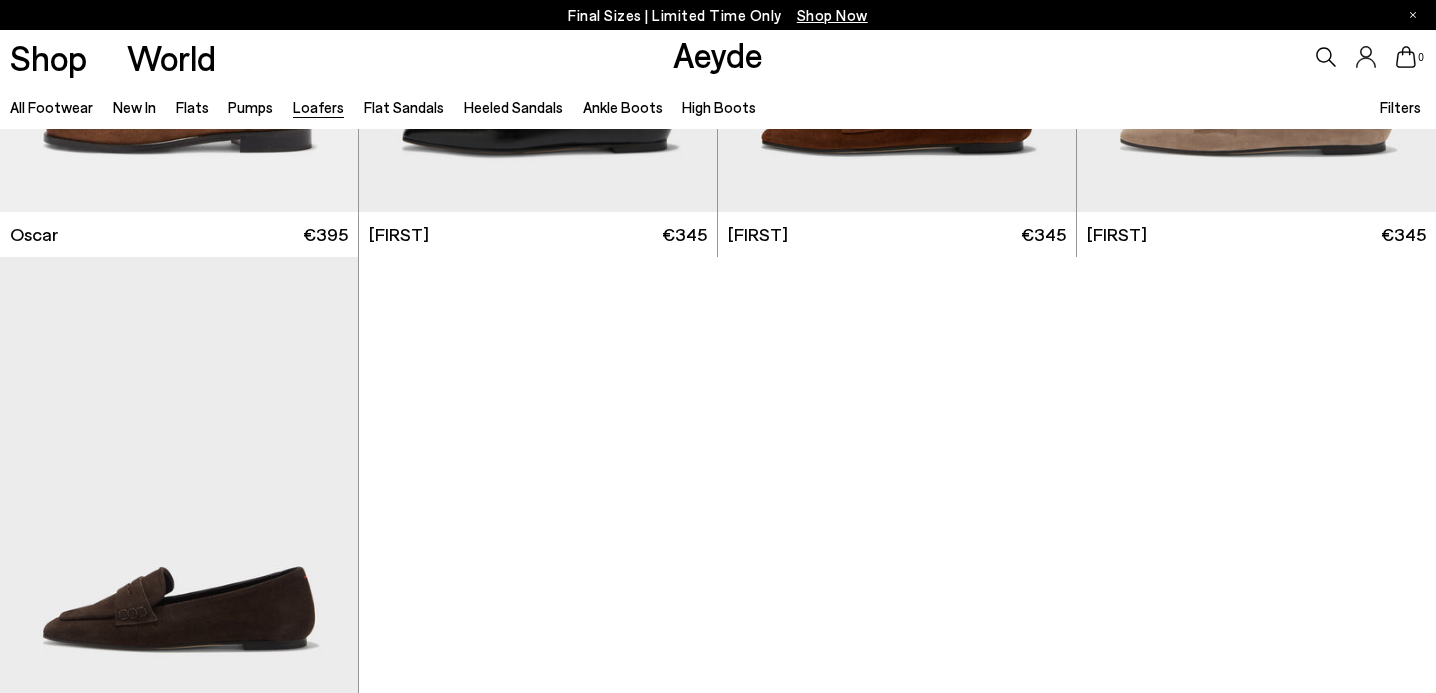 scroll, scrollTop: 2471, scrollLeft: 0, axis: vertical 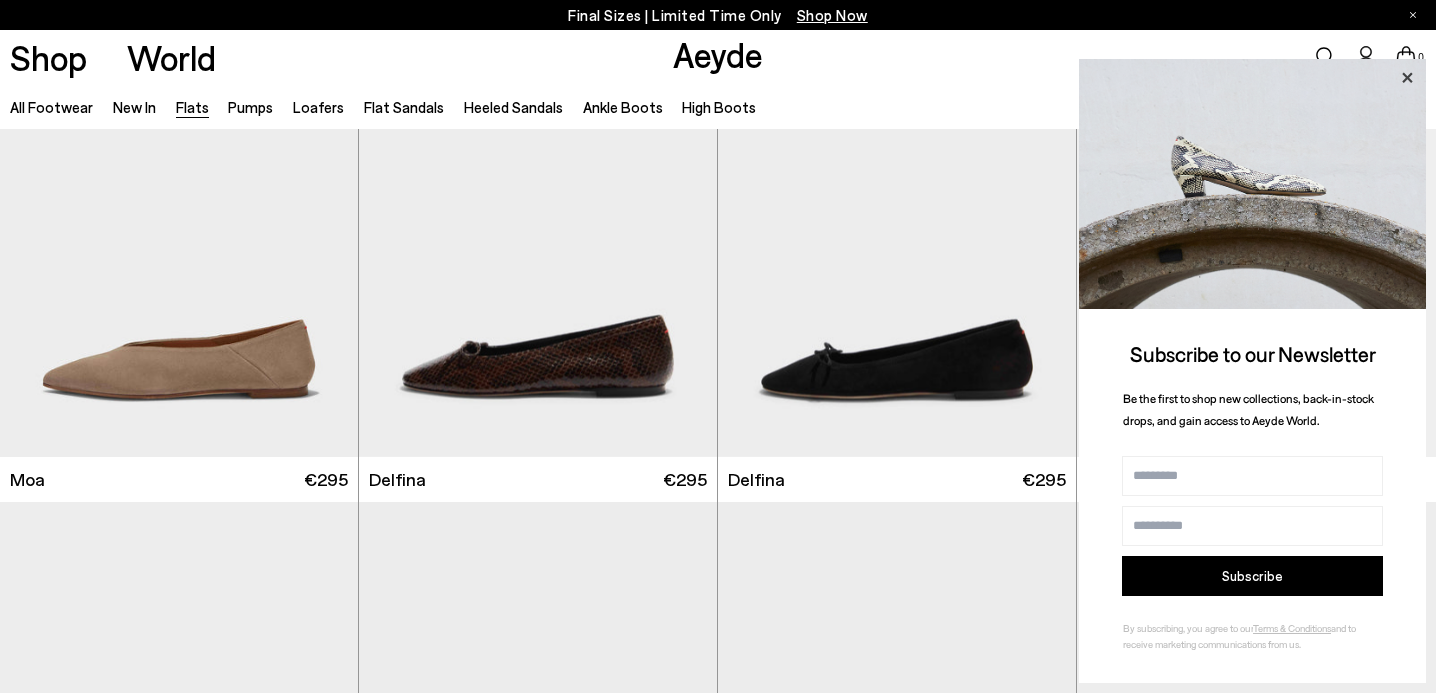 click 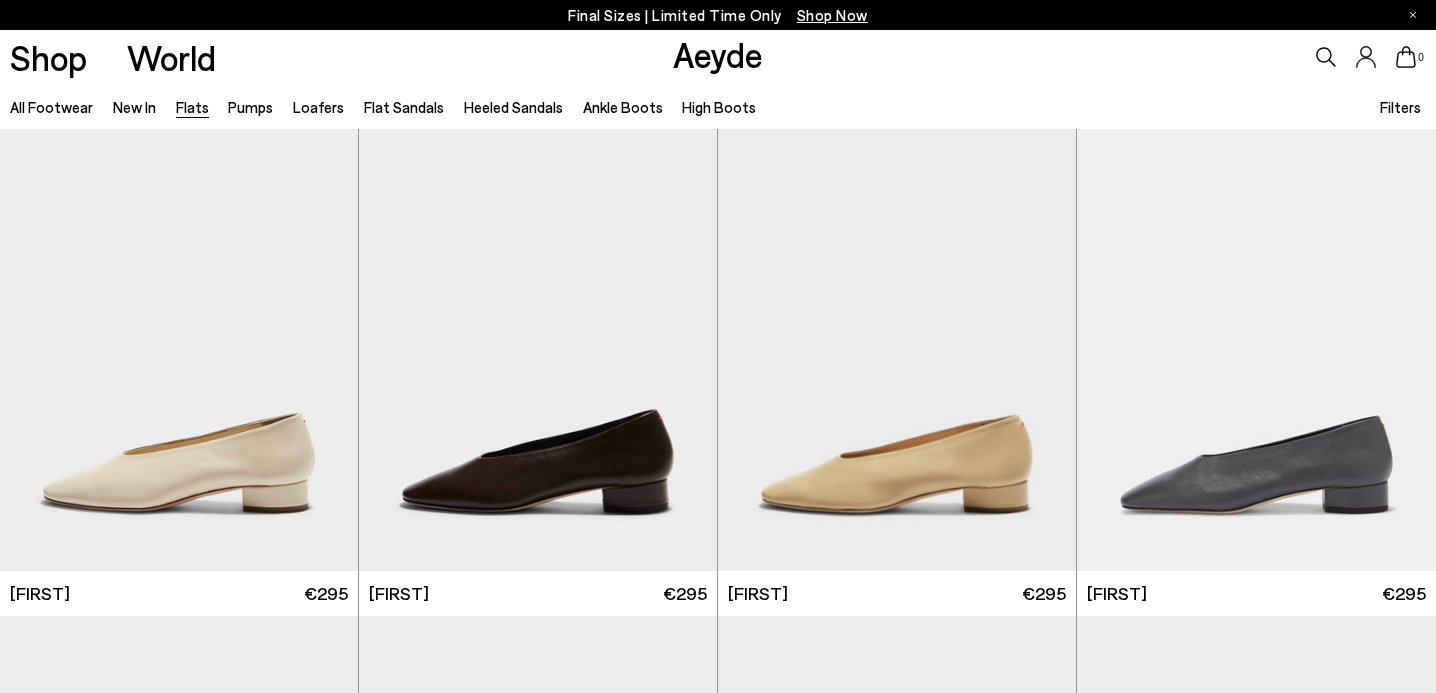 scroll, scrollTop: 3486, scrollLeft: 0, axis: vertical 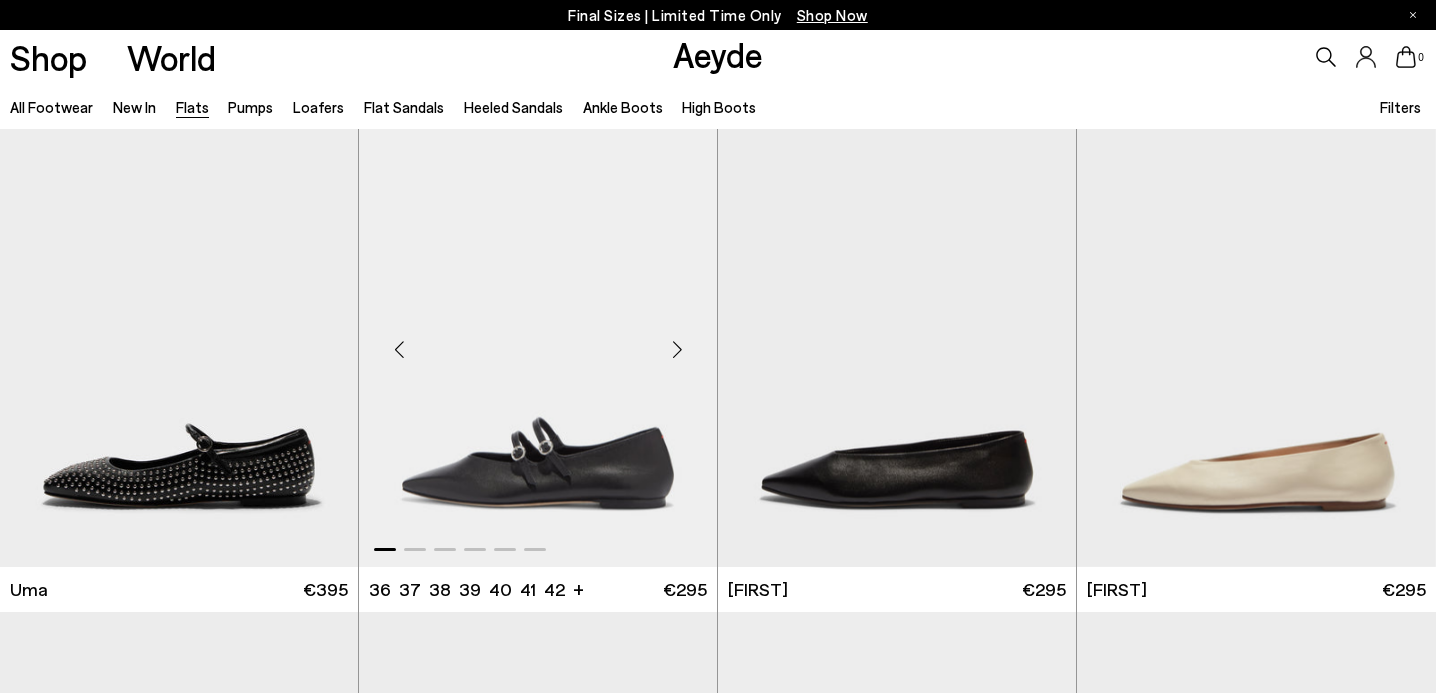 click at bounding box center [677, 350] 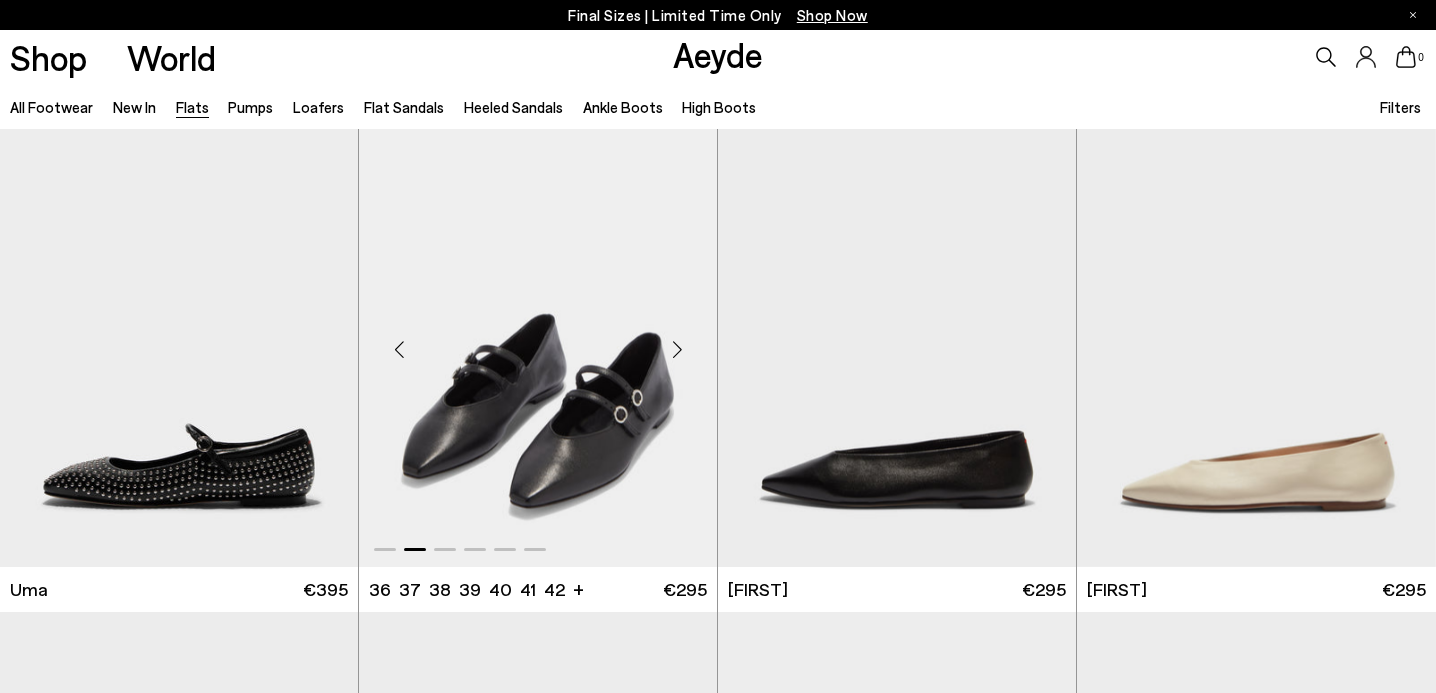 click at bounding box center (677, 350) 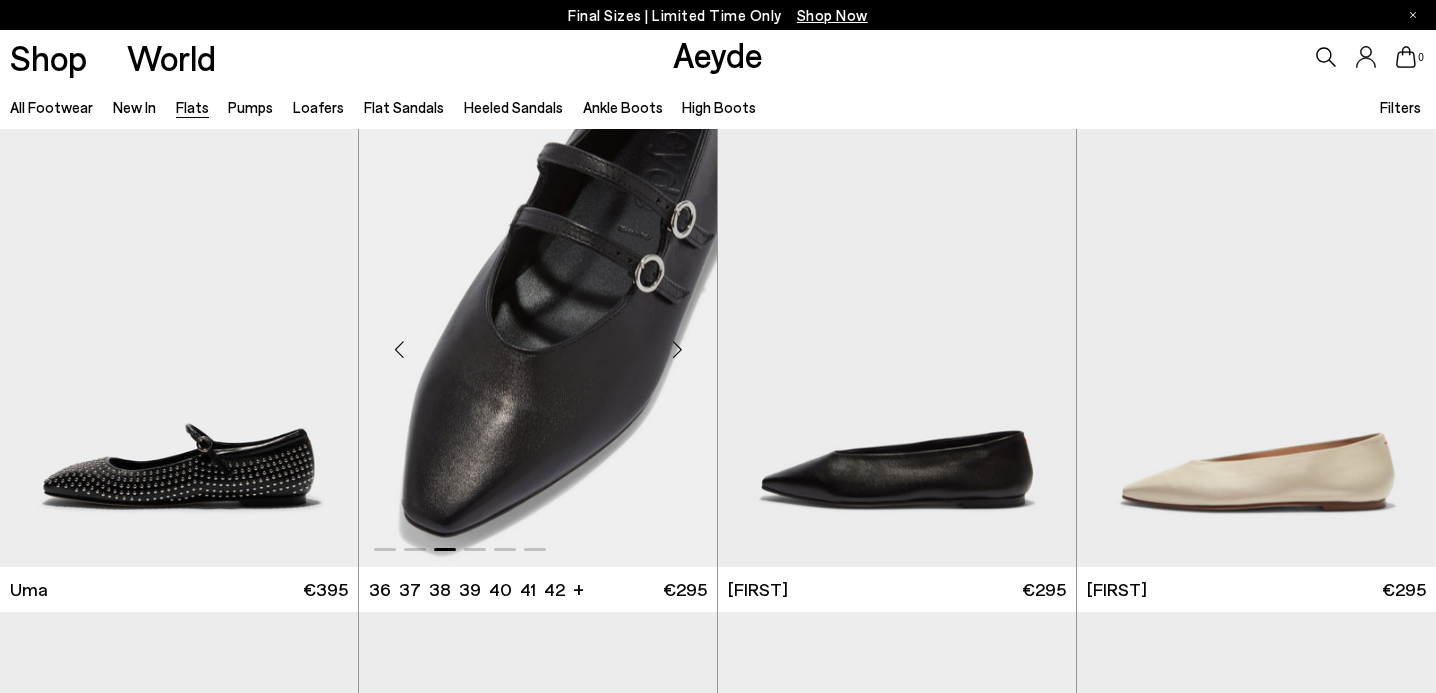 click at bounding box center (677, 350) 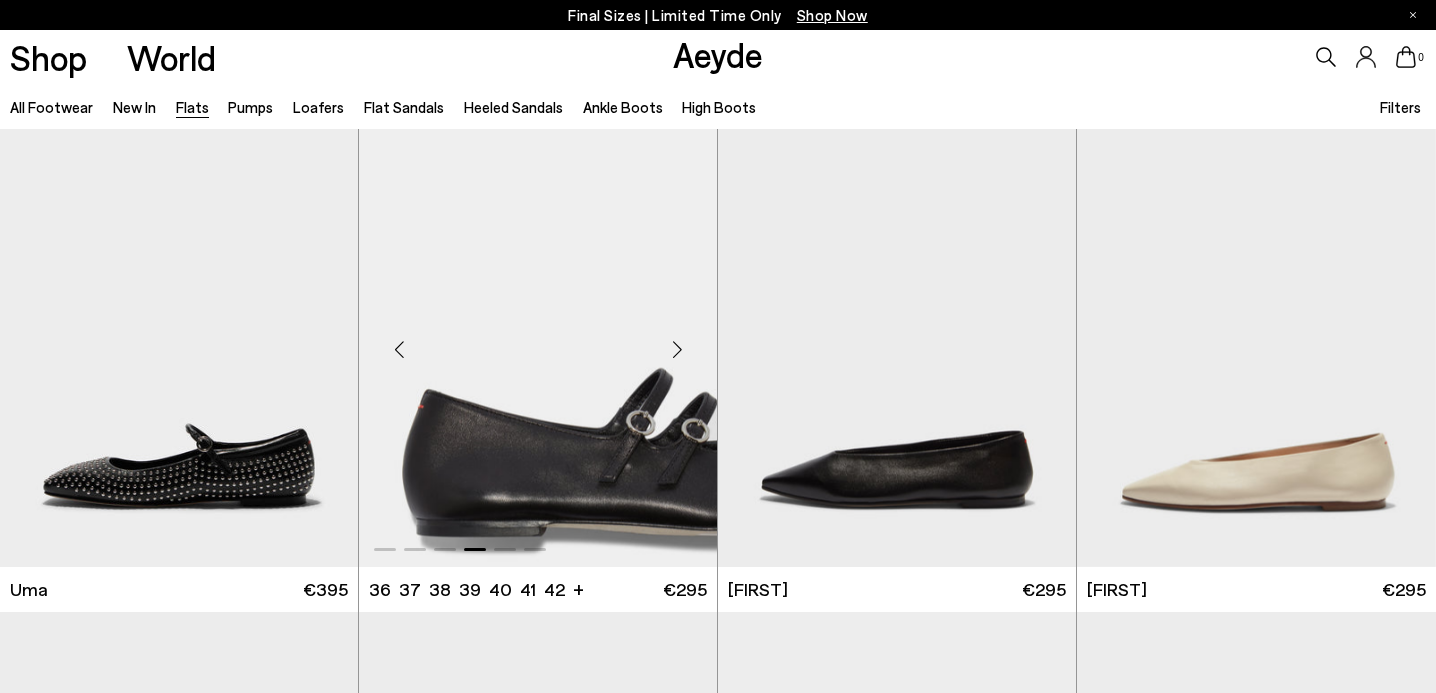 click at bounding box center (677, 350) 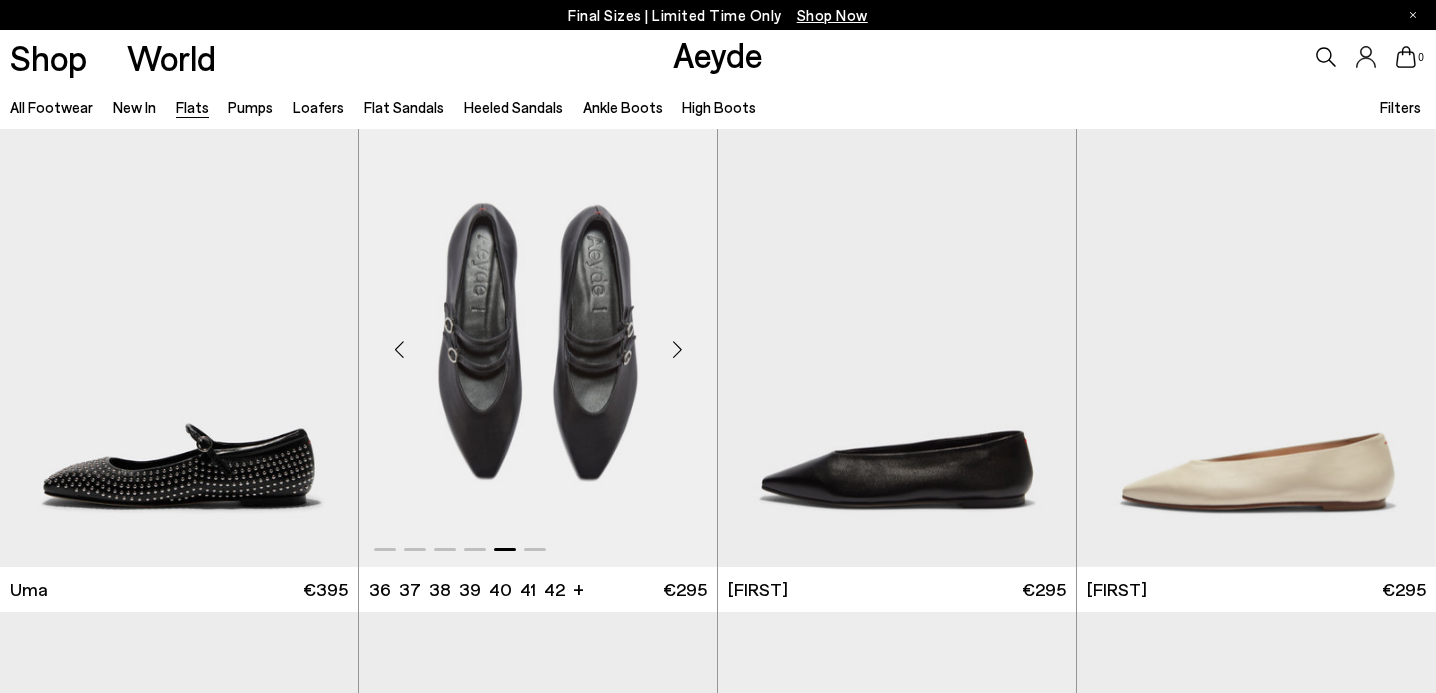 click at bounding box center (677, 350) 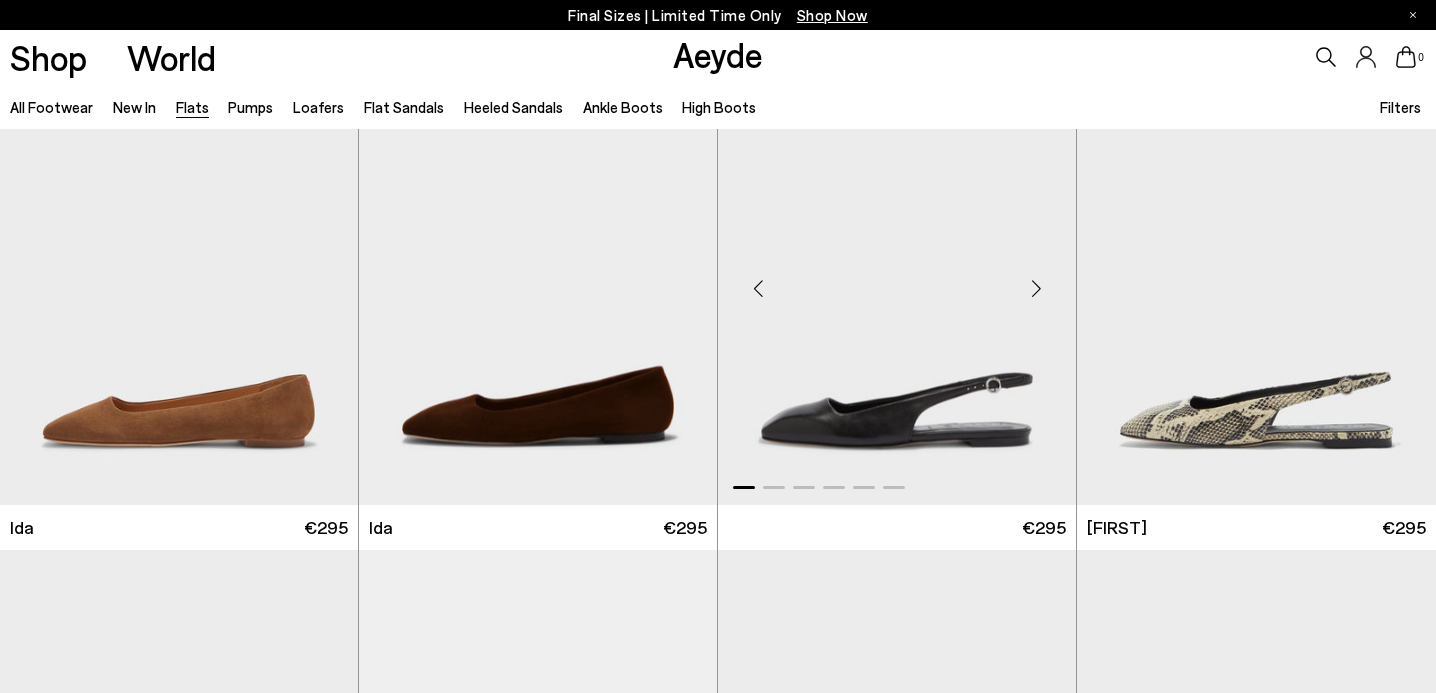 scroll, scrollTop: 6512, scrollLeft: 0, axis: vertical 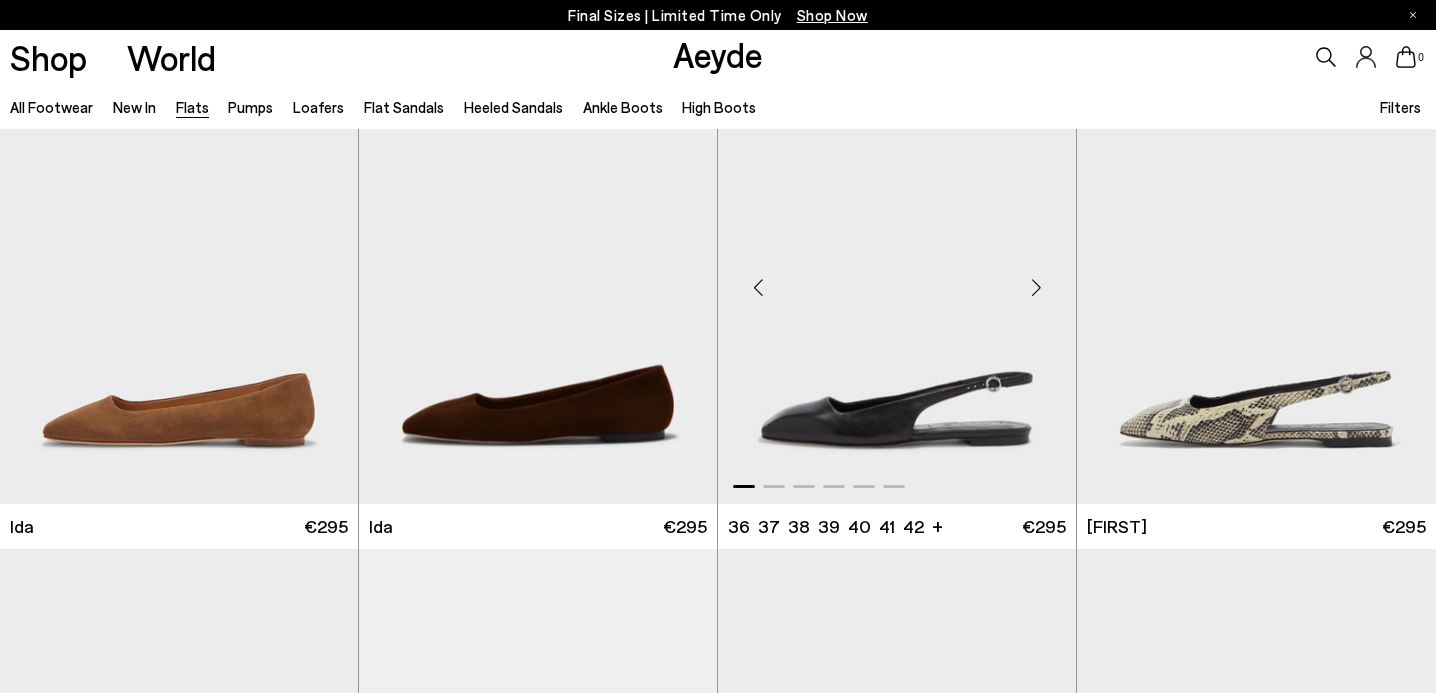 click at bounding box center [1036, 287] 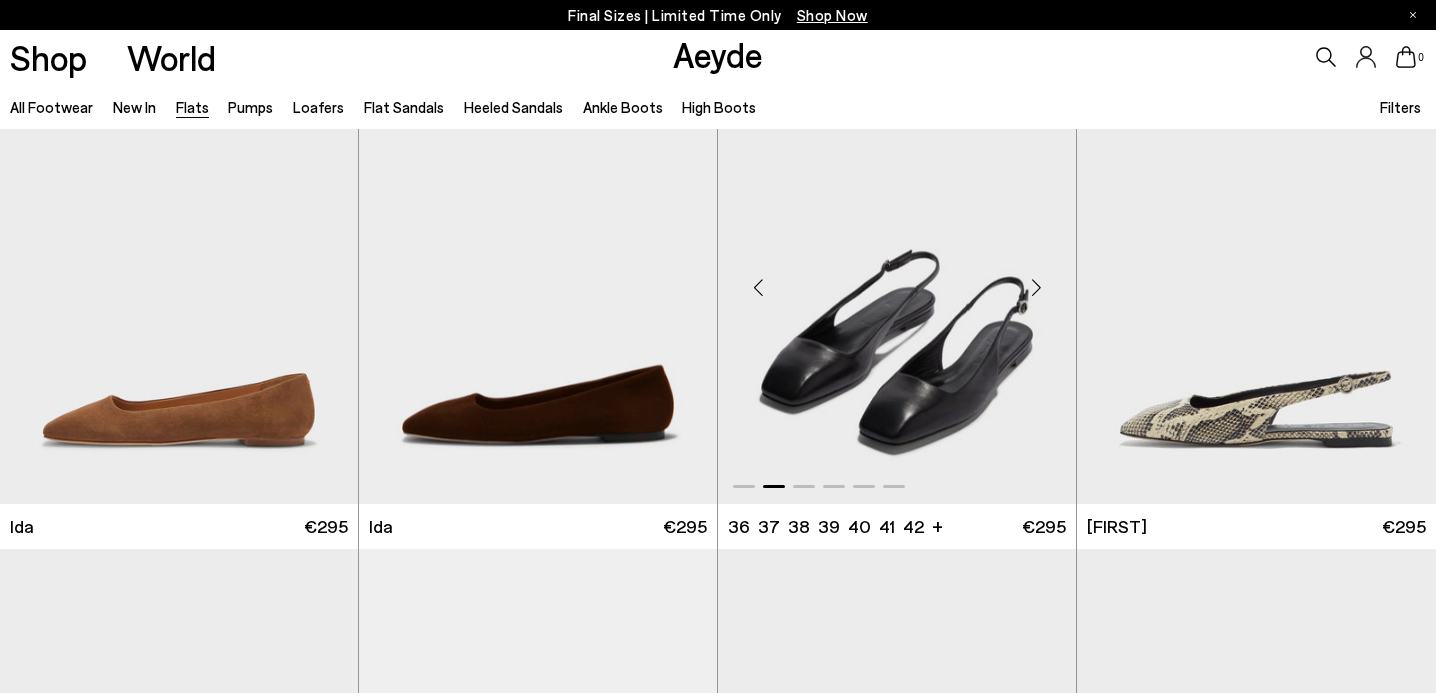 click at bounding box center [1036, 287] 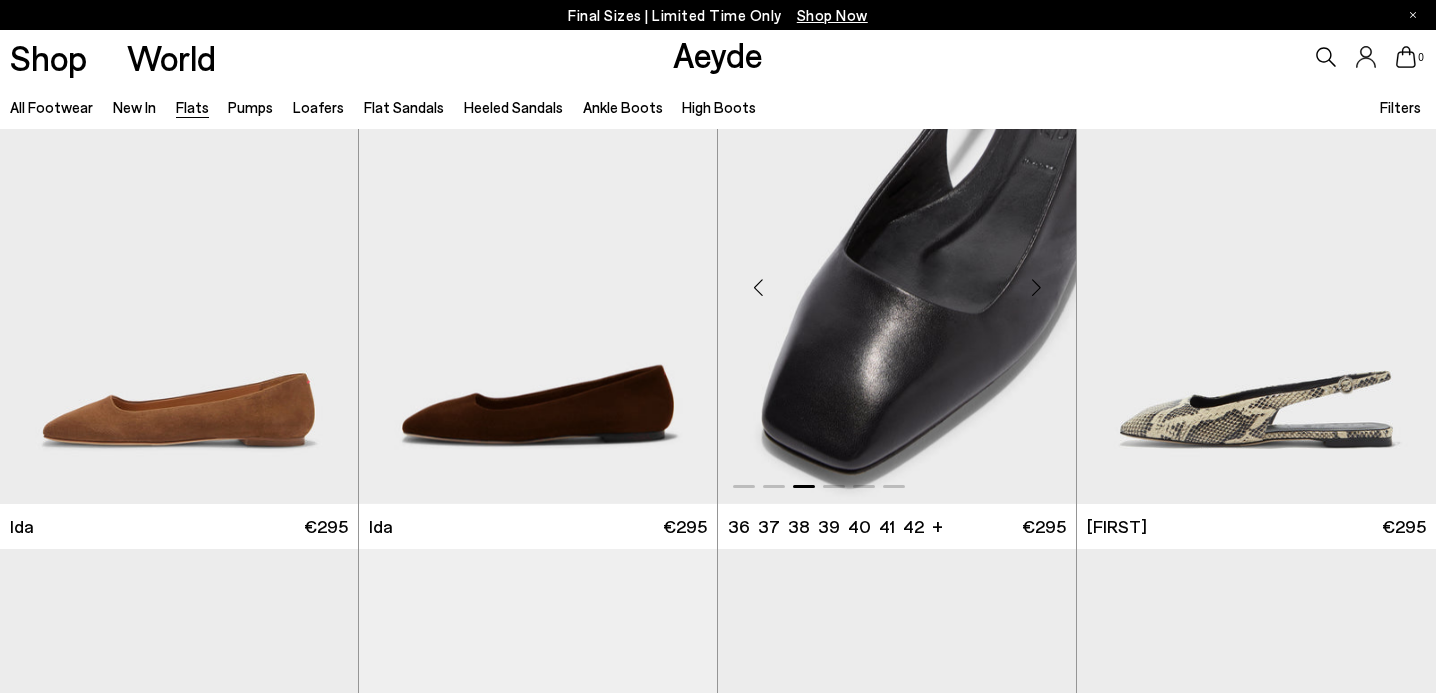 click at bounding box center (1036, 287) 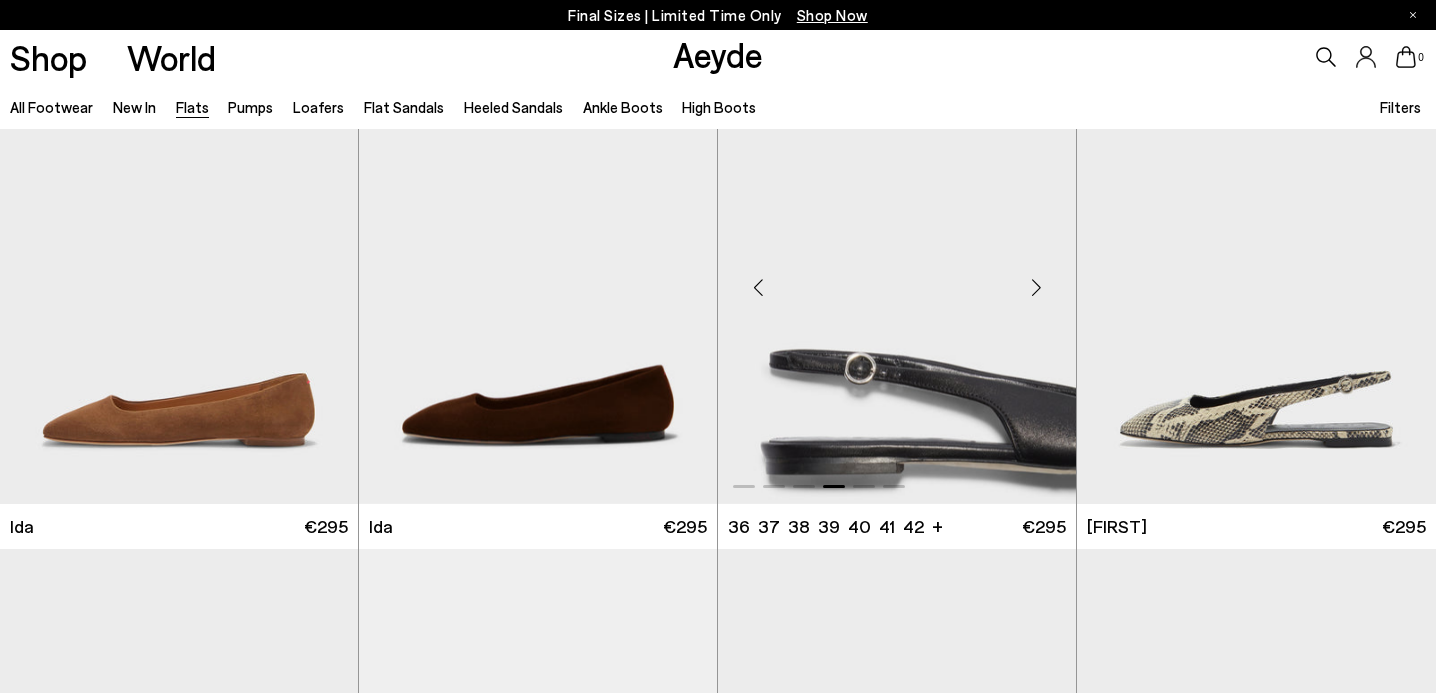 click at bounding box center [1036, 287] 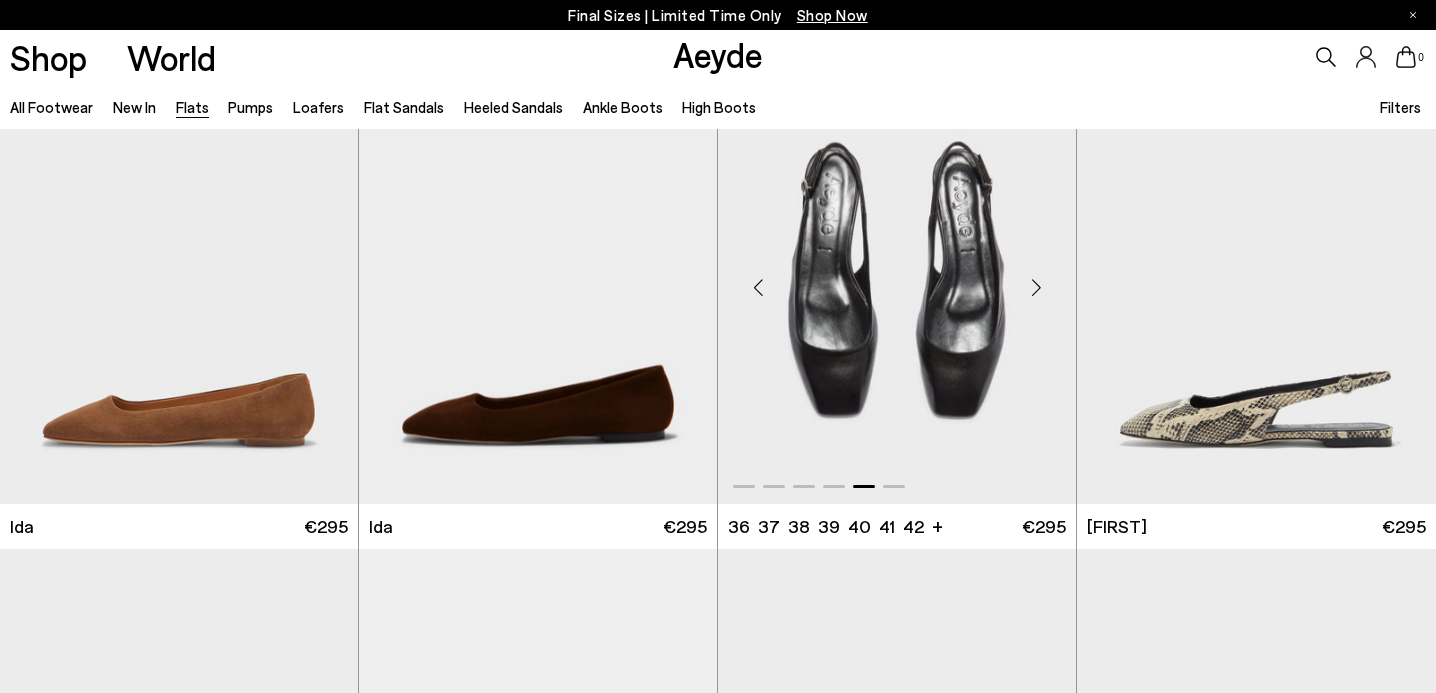 click at bounding box center [1036, 287] 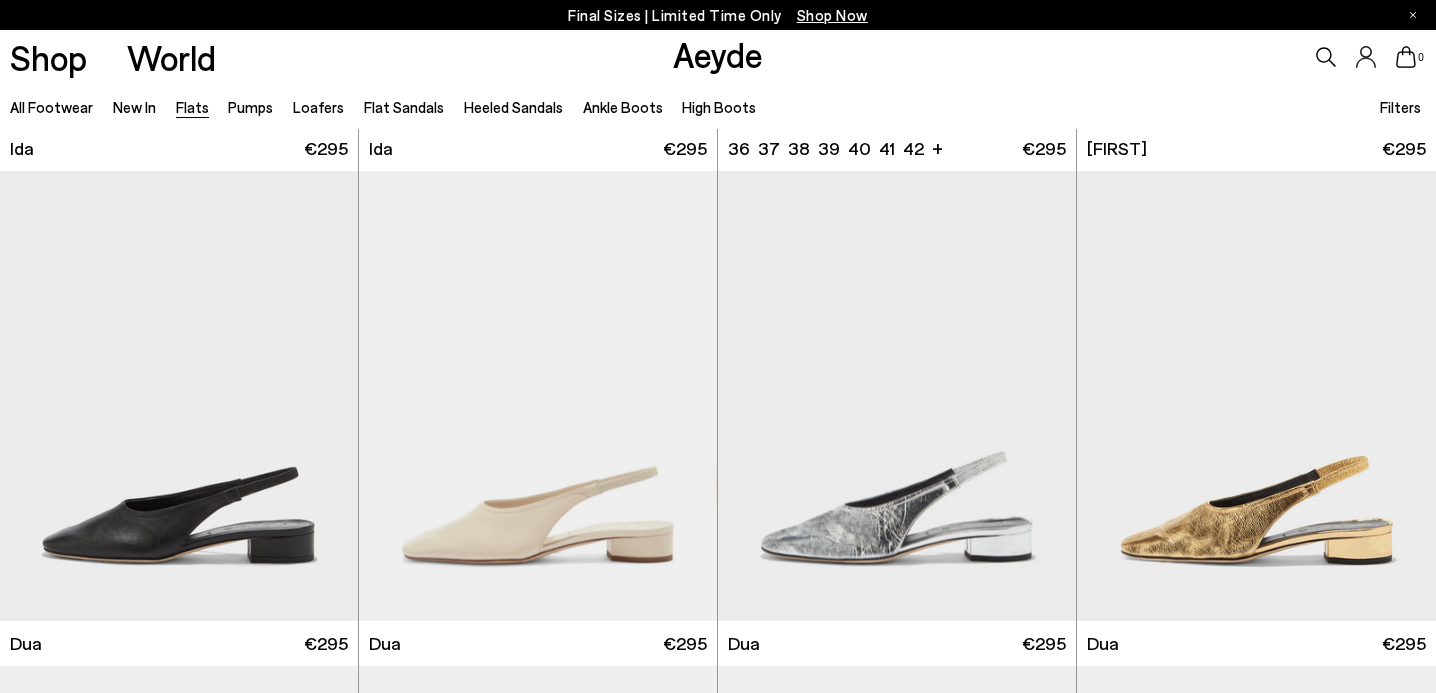 scroll, scrollTop: 7083, scrollLeft: 0, axis: vertical 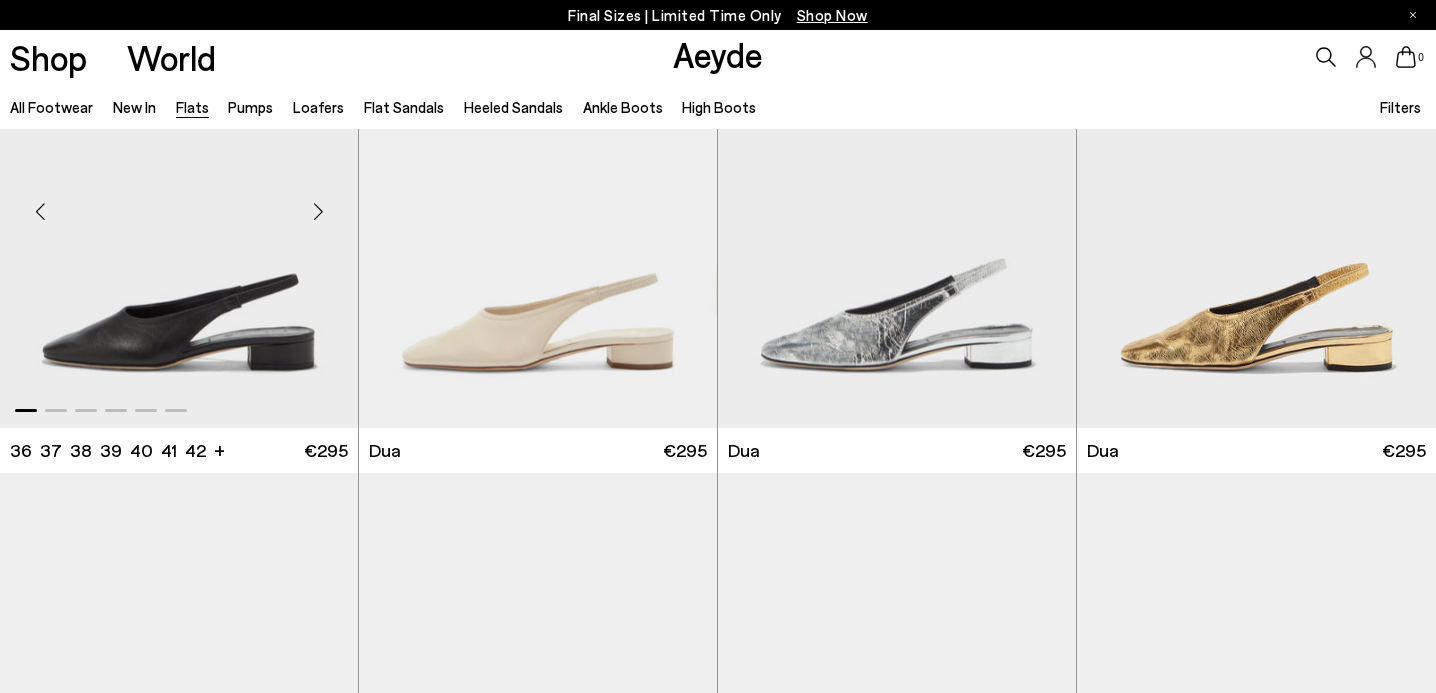 click at bounding box center (318, 211) 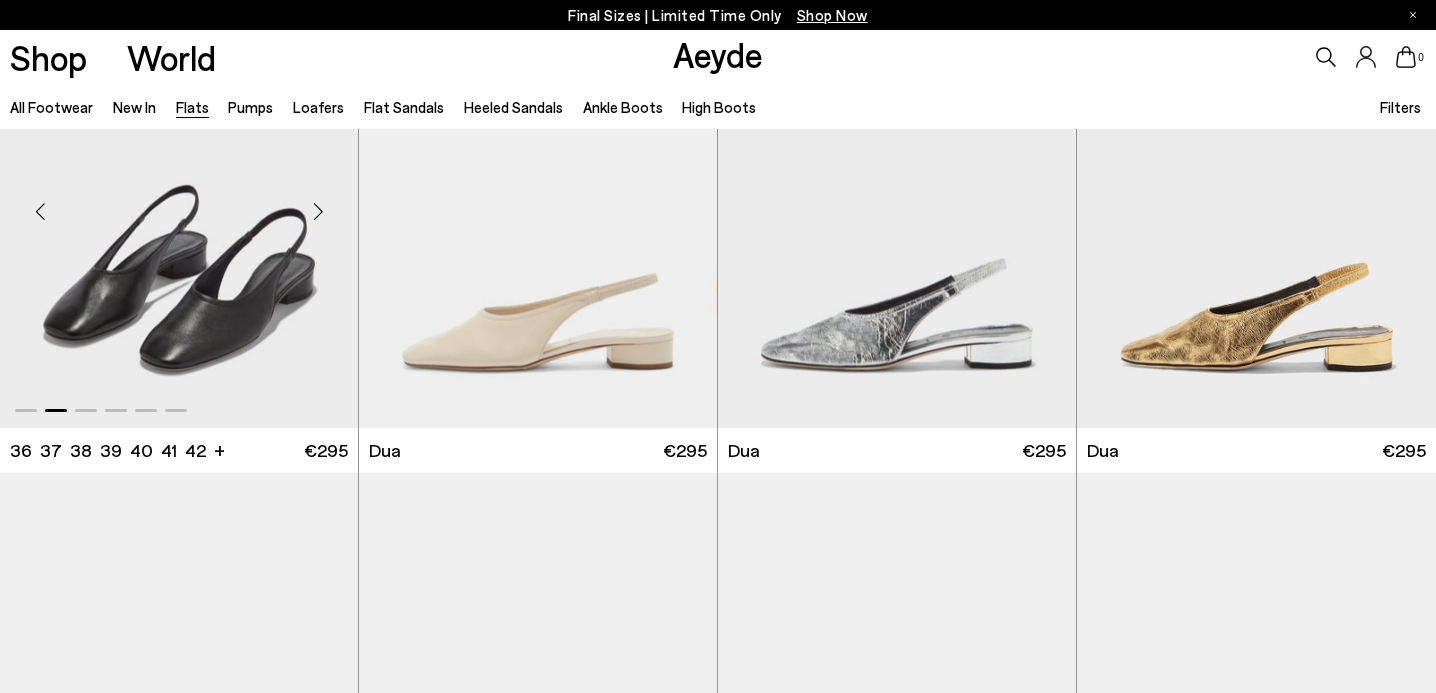 click at bounding box center [318, 211] 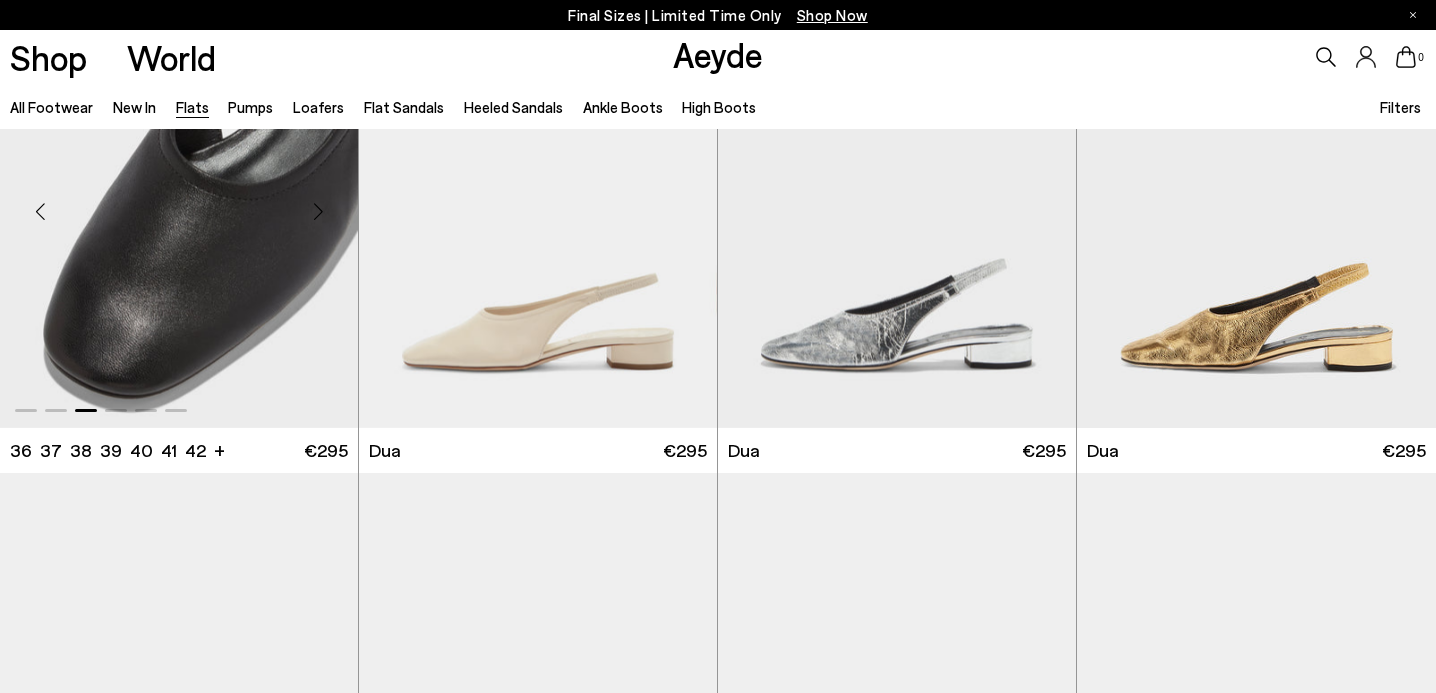 click at bounding box center [318, 211] 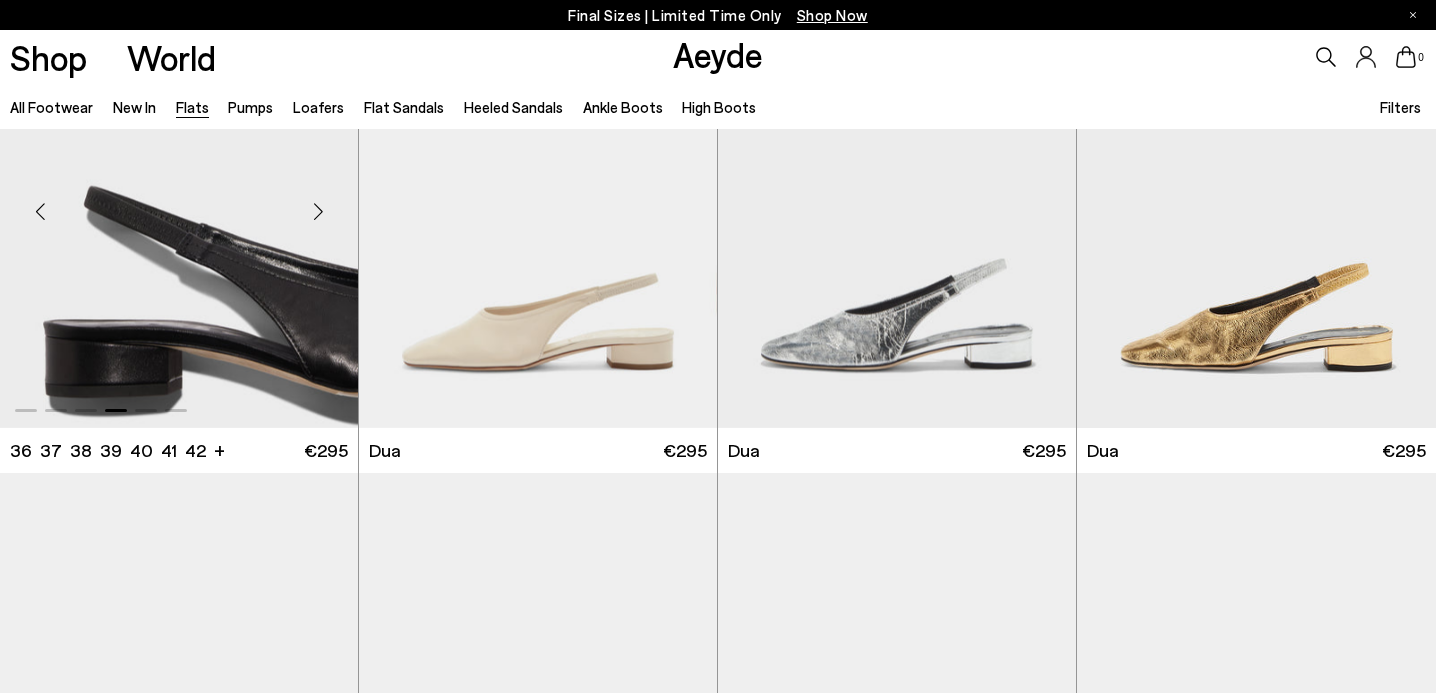 click at bounding box center [318, 211] 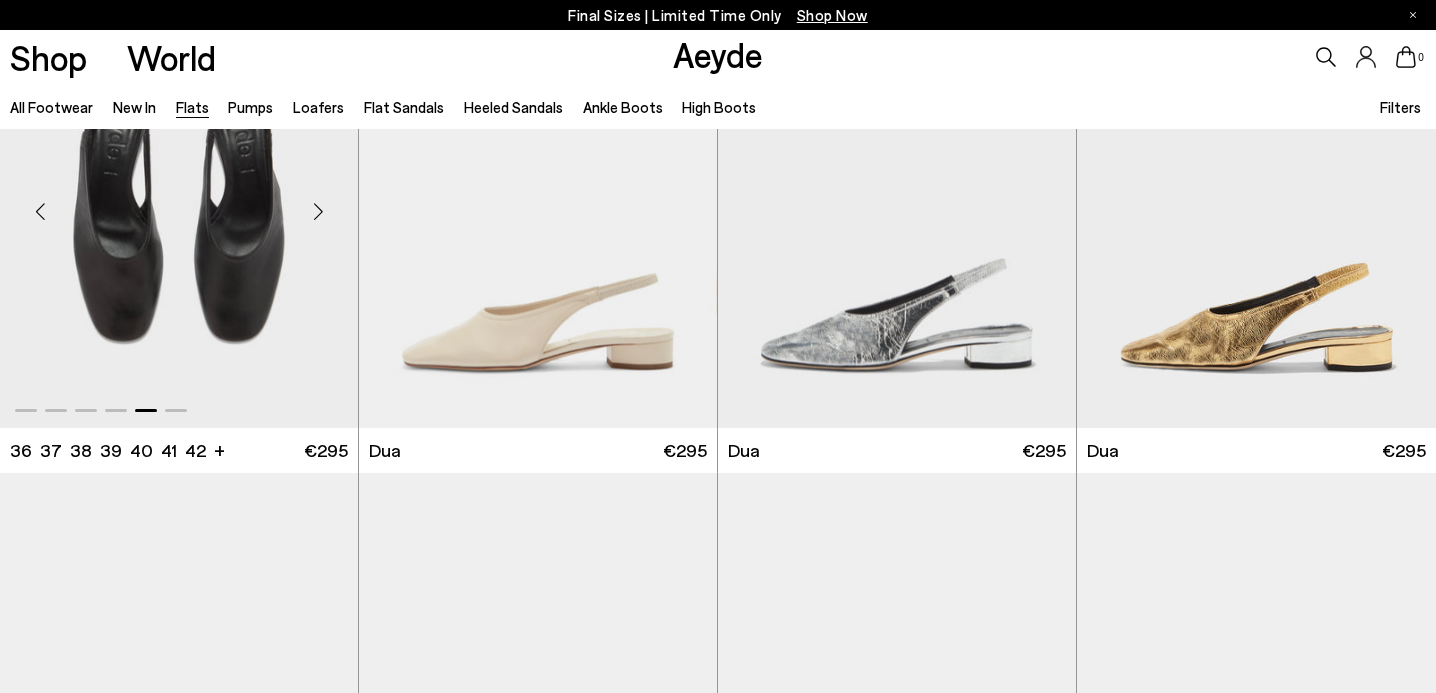 click at bounding box center (318, 211) 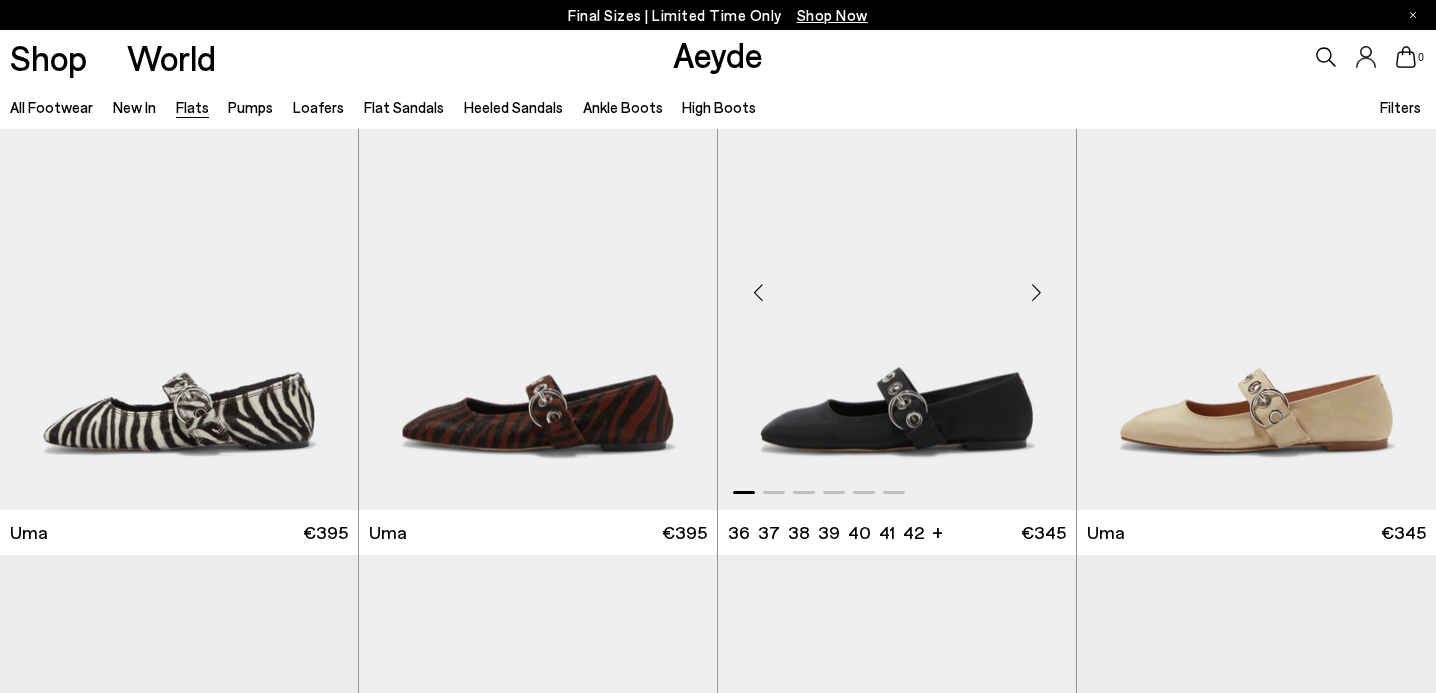scroll, scrollTop: 7498, scrollLeft: 0, axis: vertical 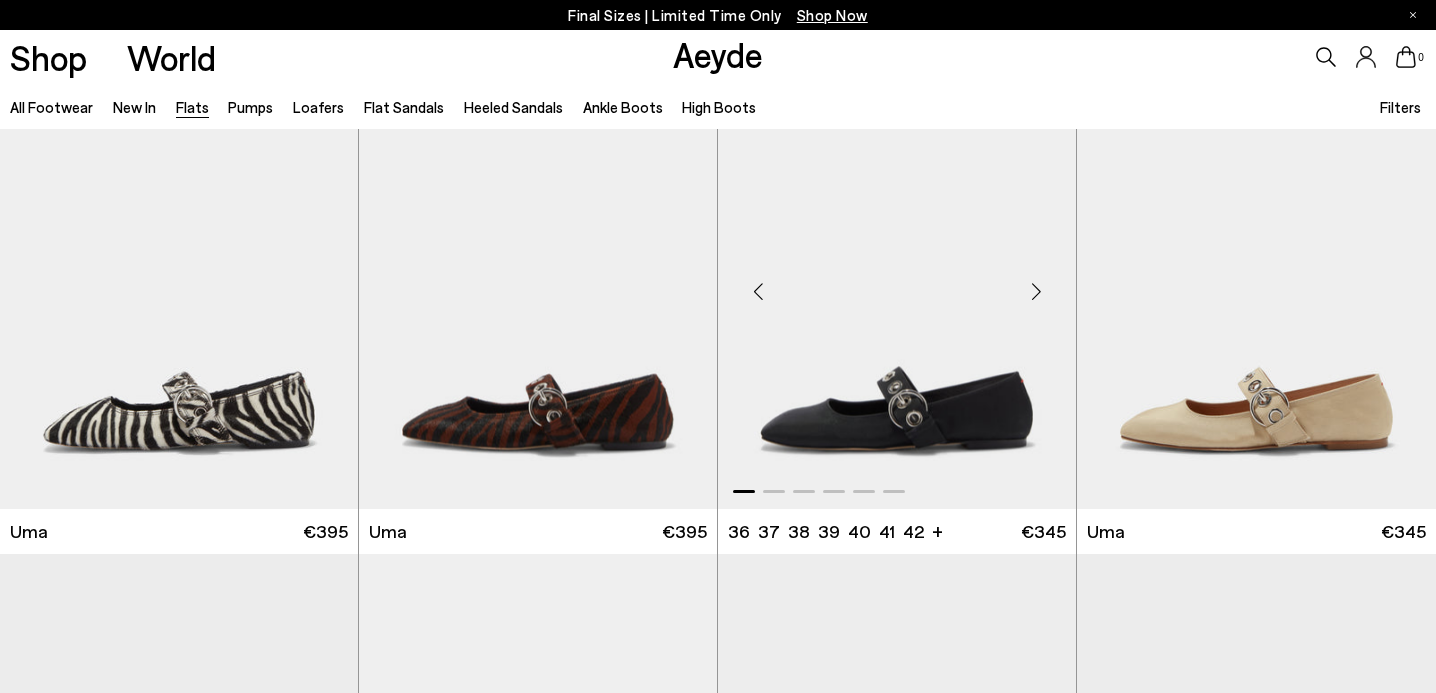 click at bounding box center [1036, 291] 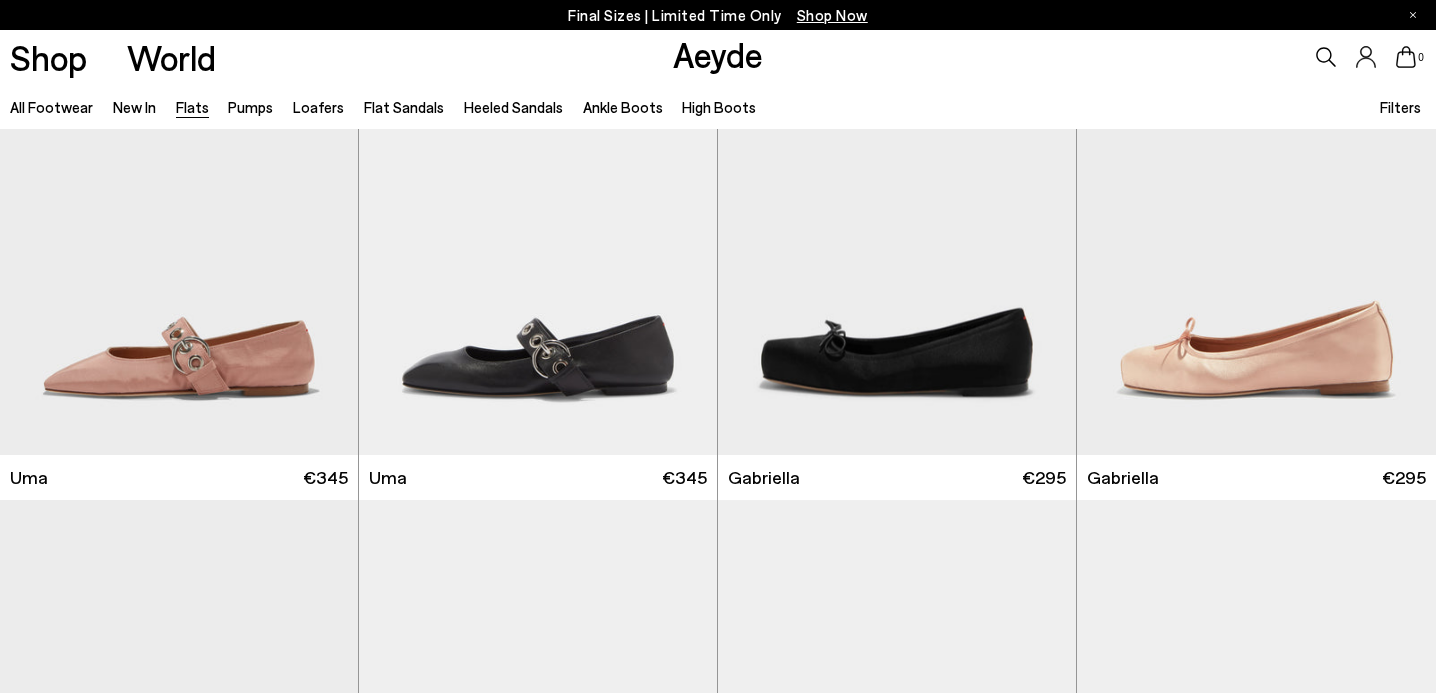 scroll, scrollTop: 8056, scrollLeft: 0, axis: vertical 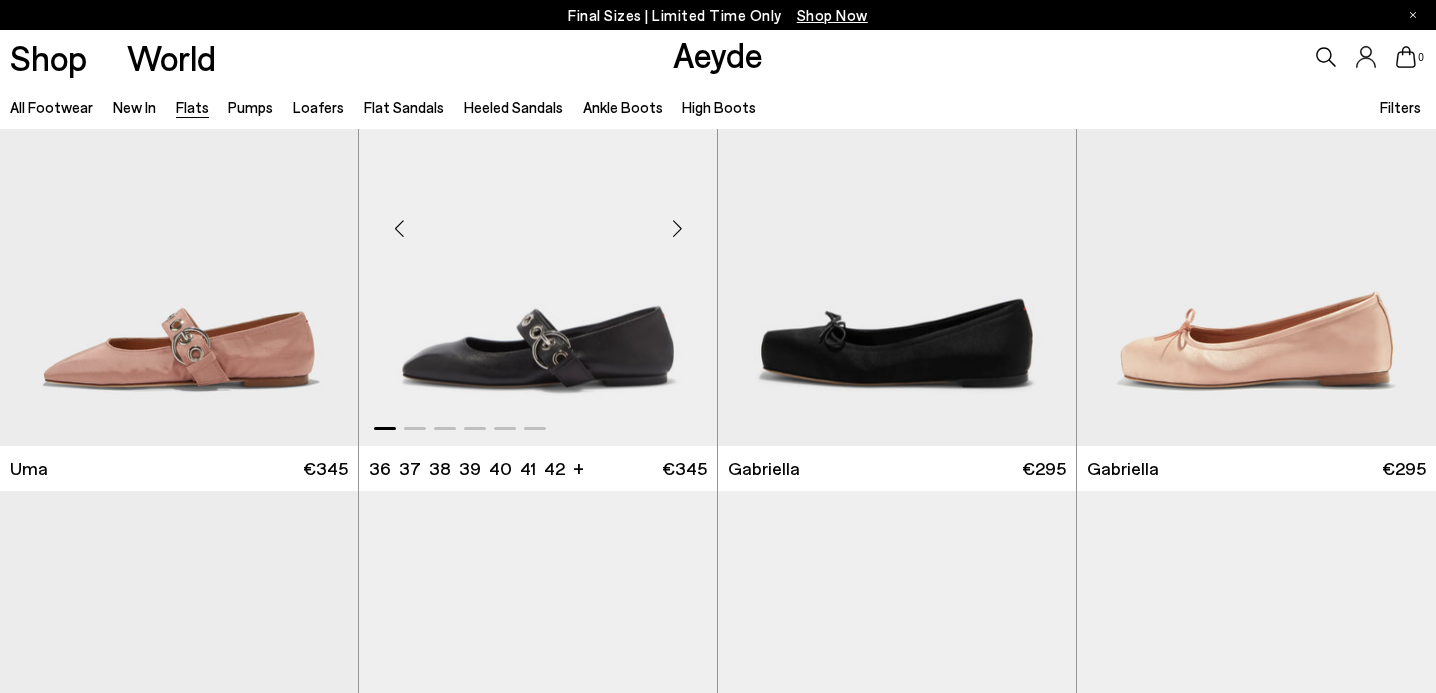 click at bounding box center [677, 229] 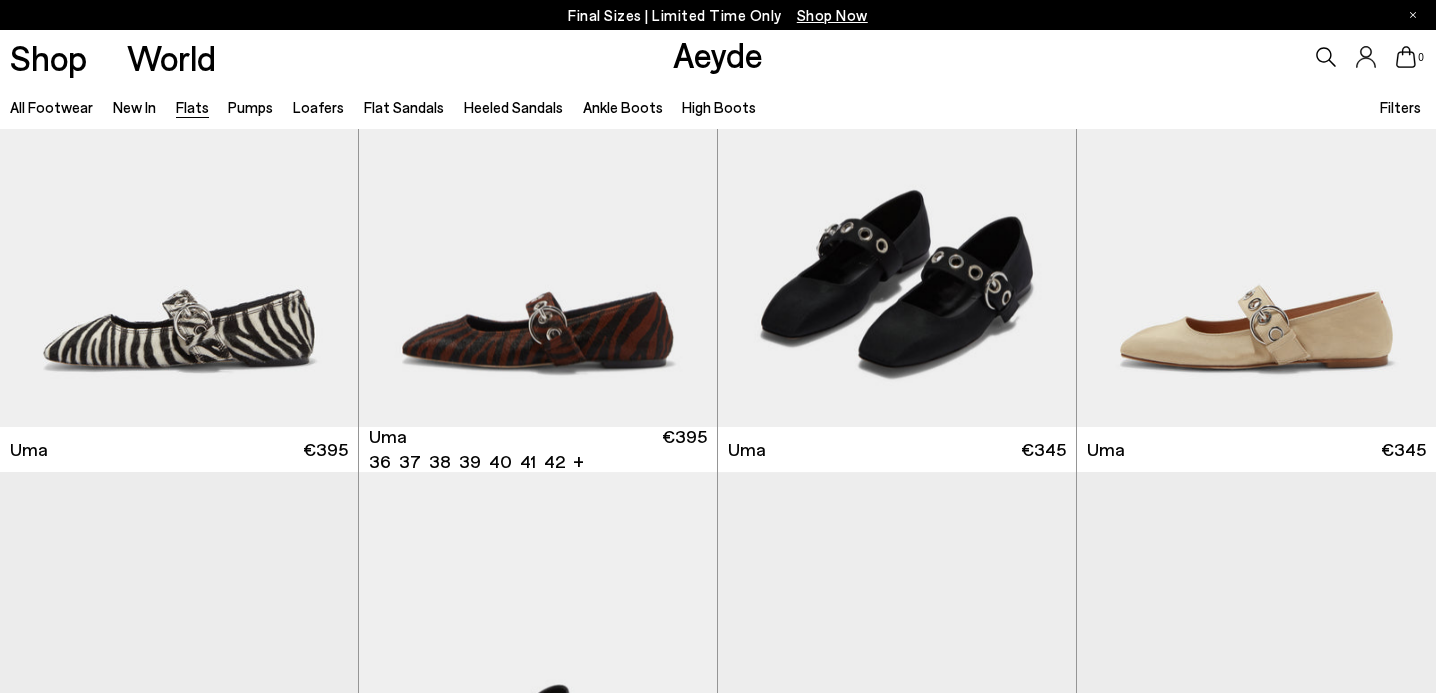 scroll, scrollTop: 7560, scrollLeft: 0, axis: vertical 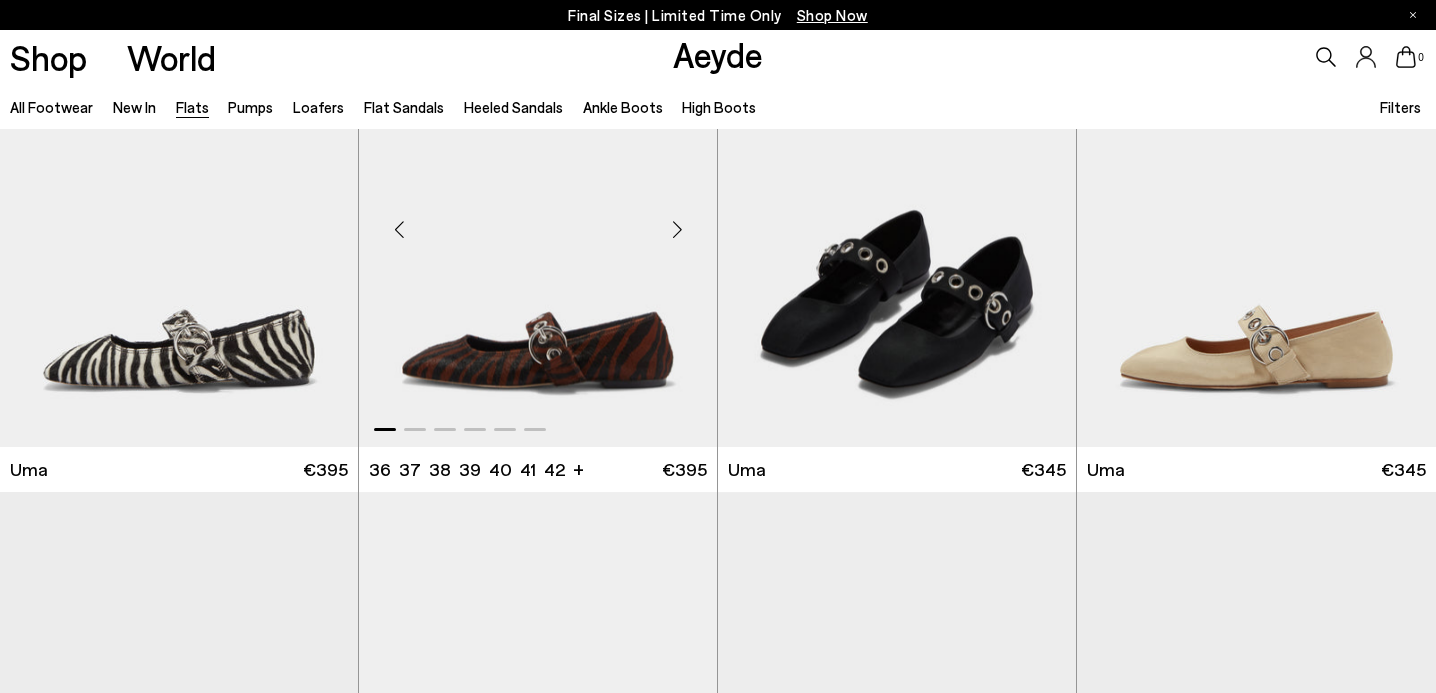 click at bounding box center [677, 229] 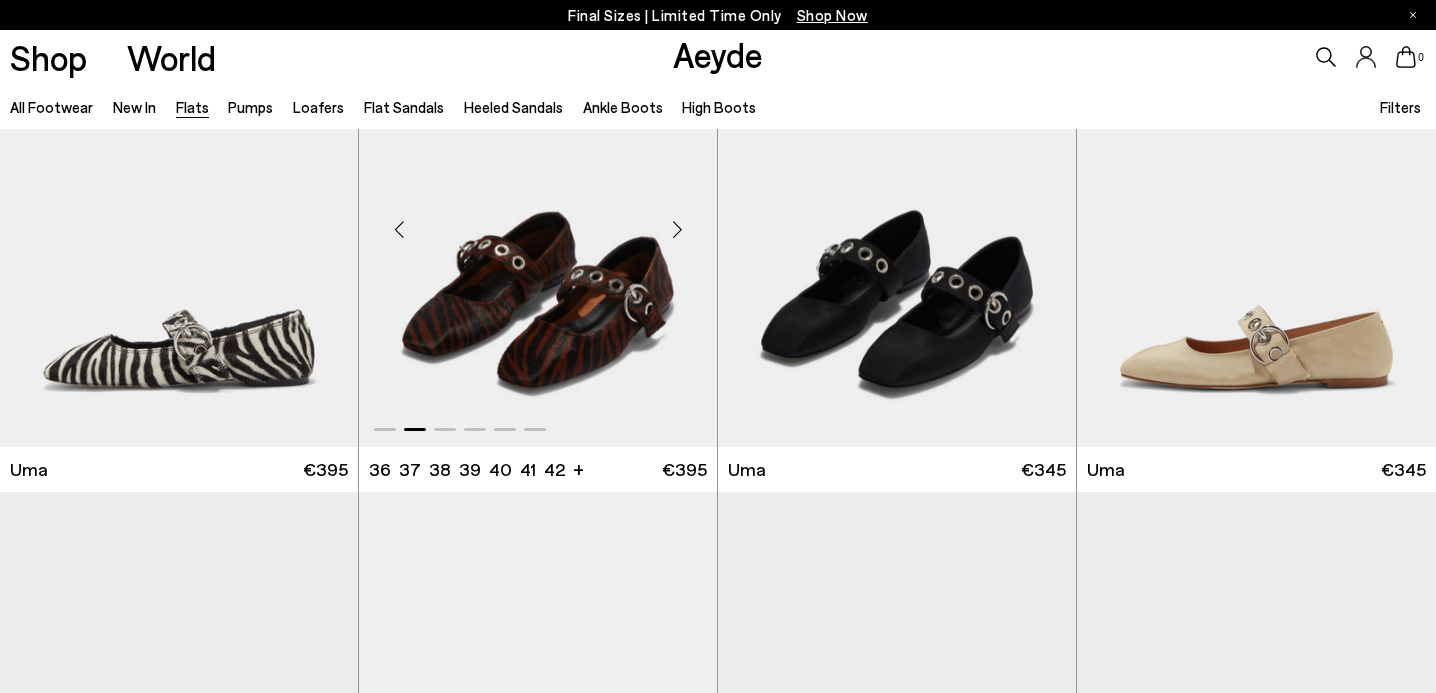 click at bounding box center (677, 229) 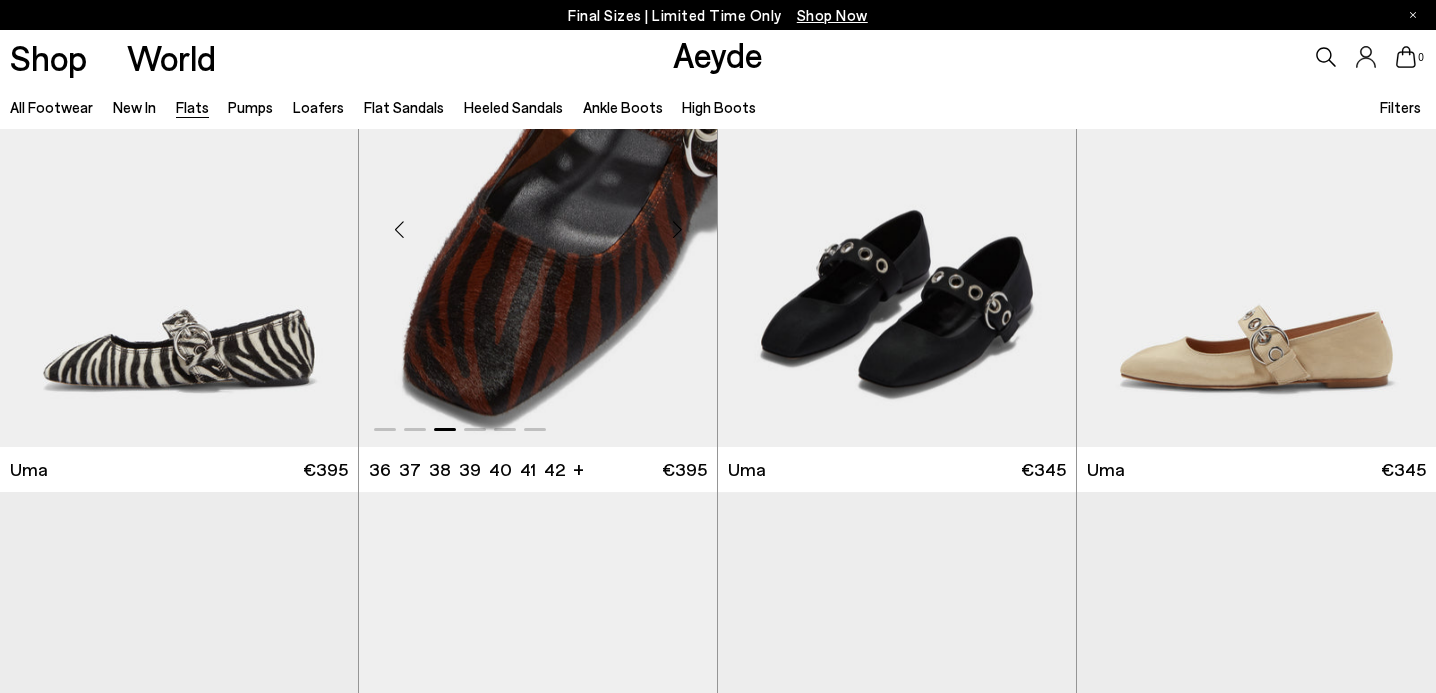 click at bounding box center [677, 229] 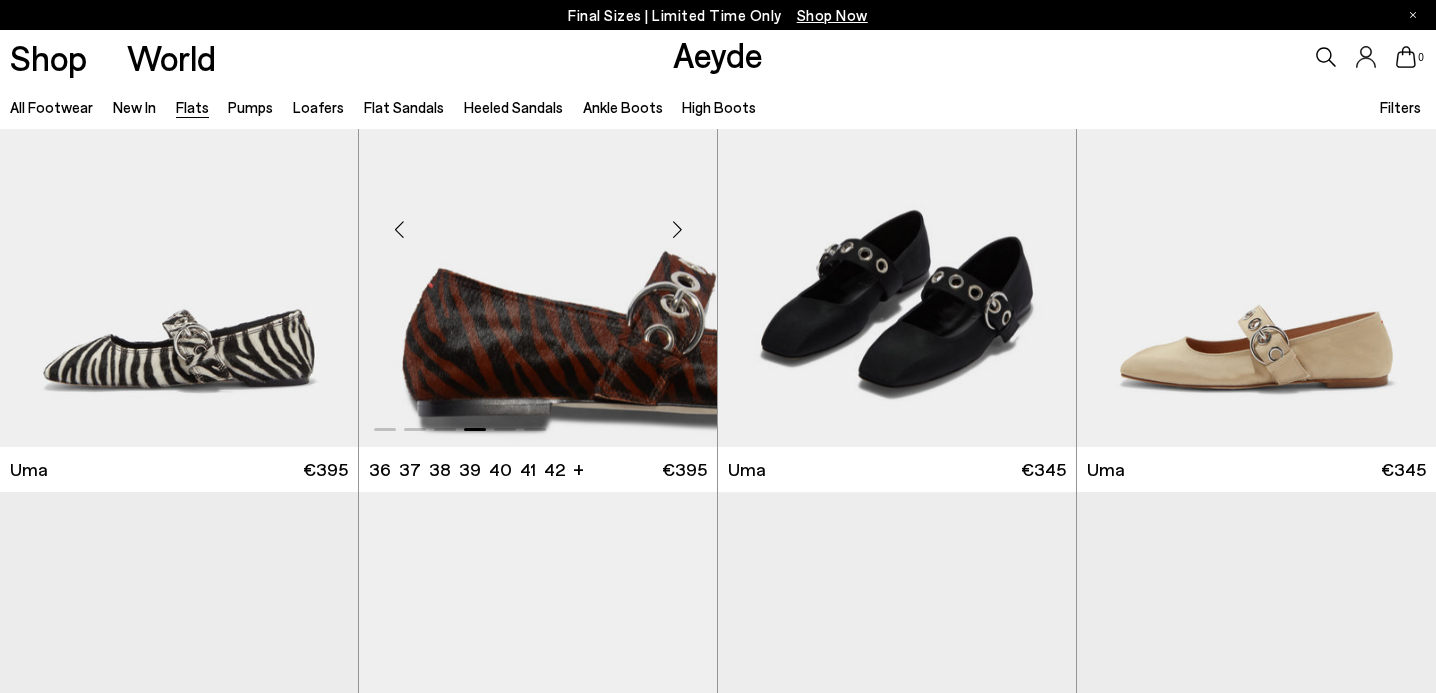 click at bounding box center (677, 229) 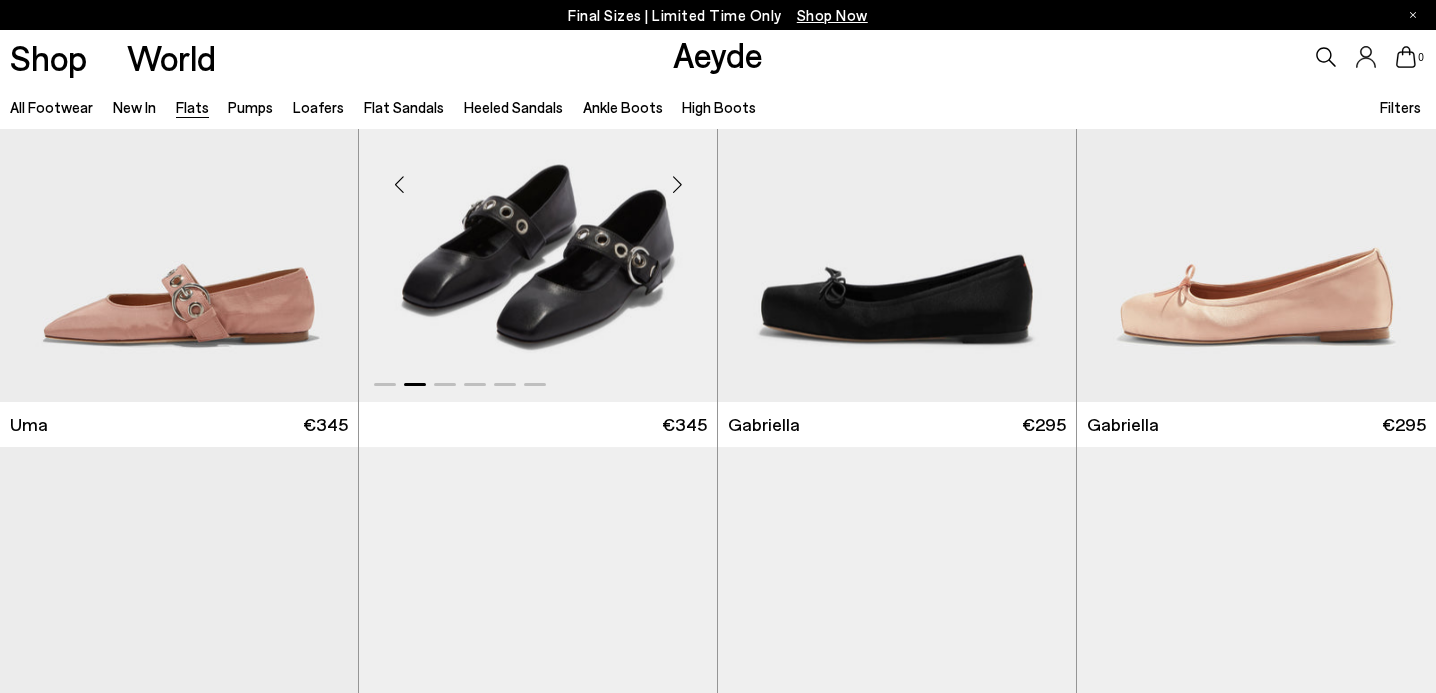 scroll, scrollTop: 8104, scrollLeft: 0, axis: vertical 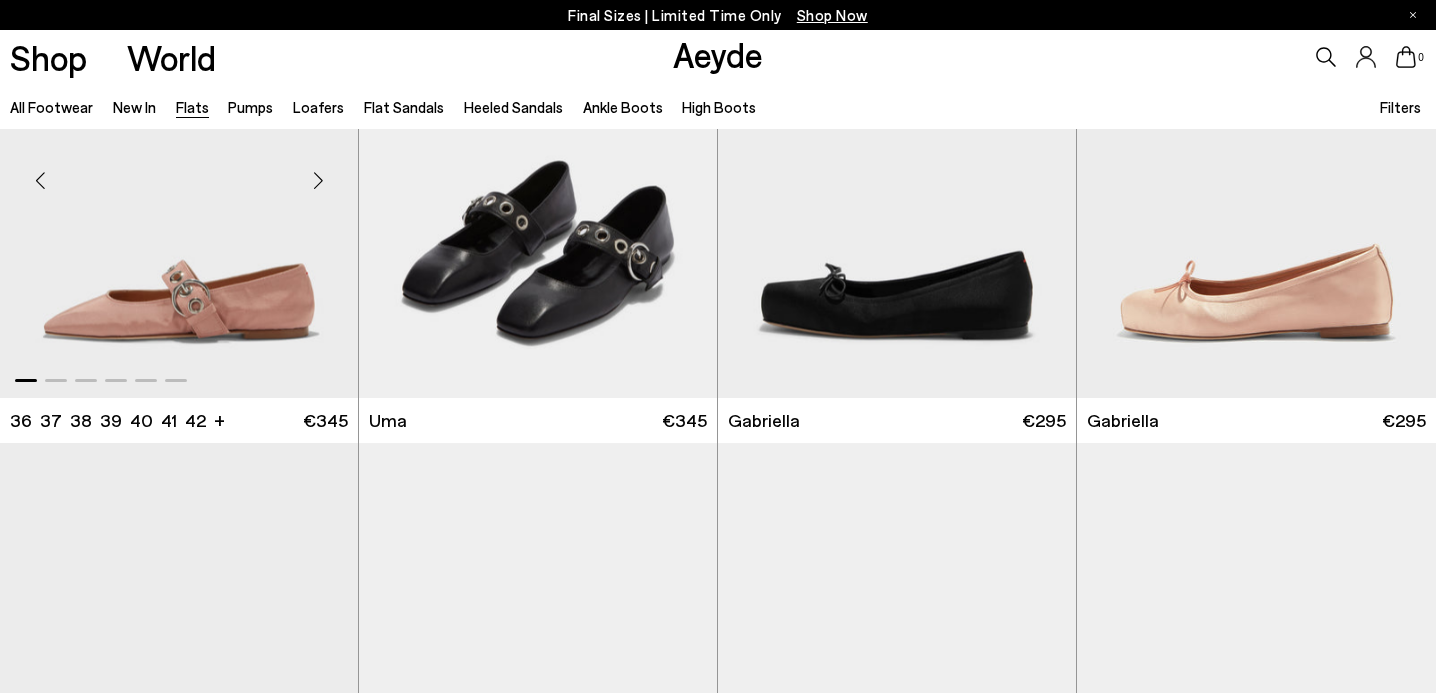click at bounding box center [318, 181] 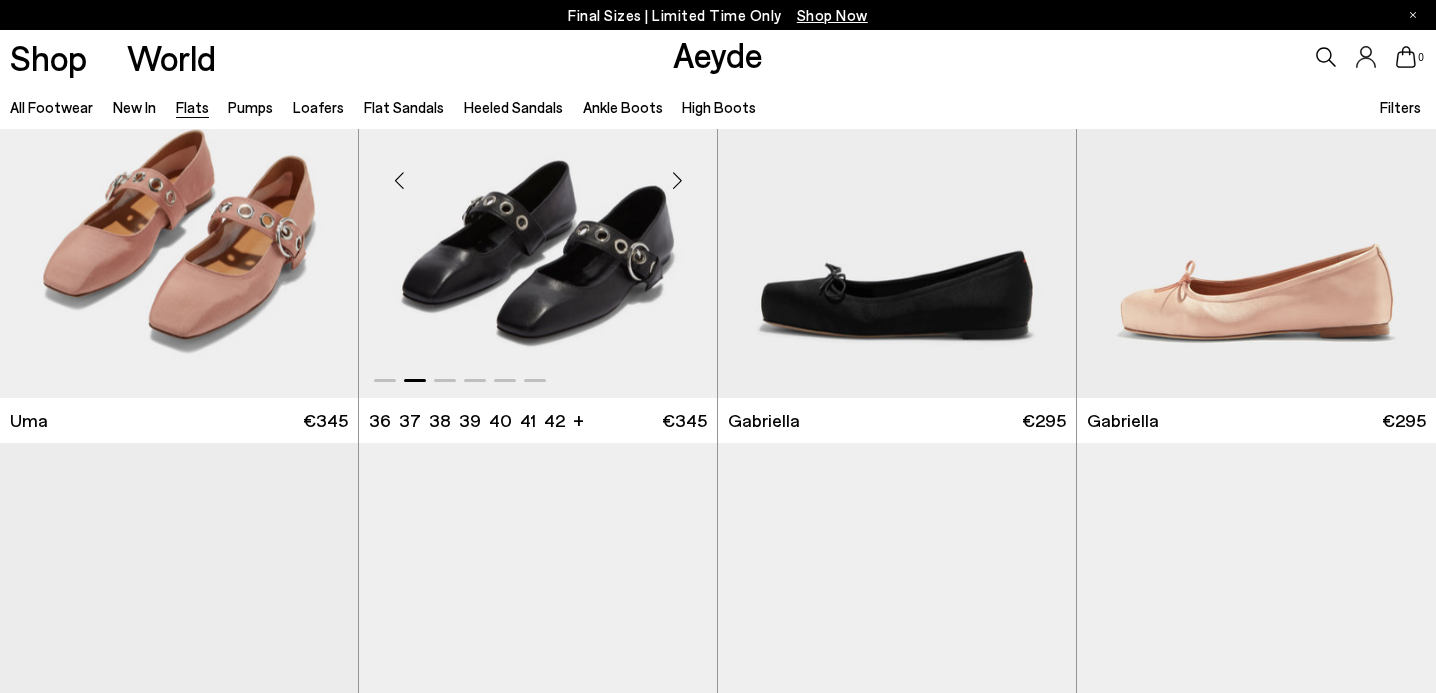 click at bounding box center (538, 173) 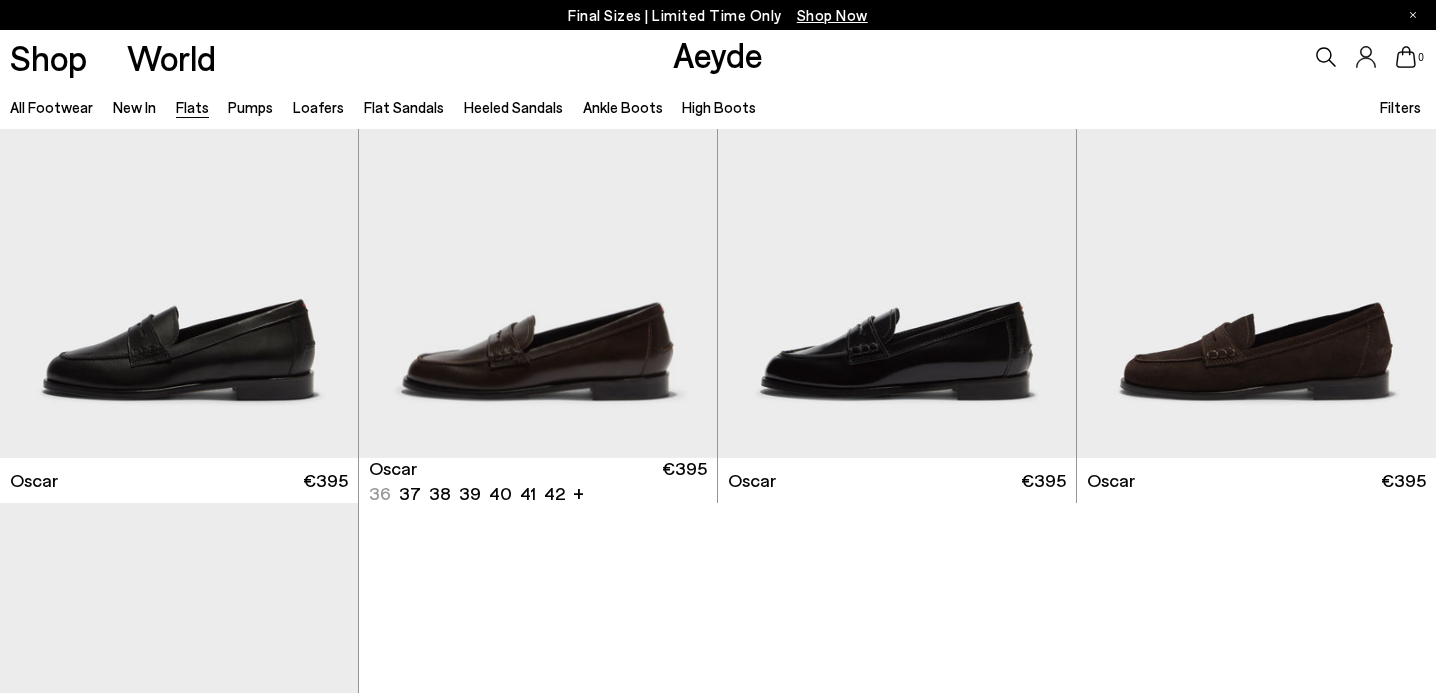 scroll, scrollTop: 10023, scrollLeft: 0, axis: vertical 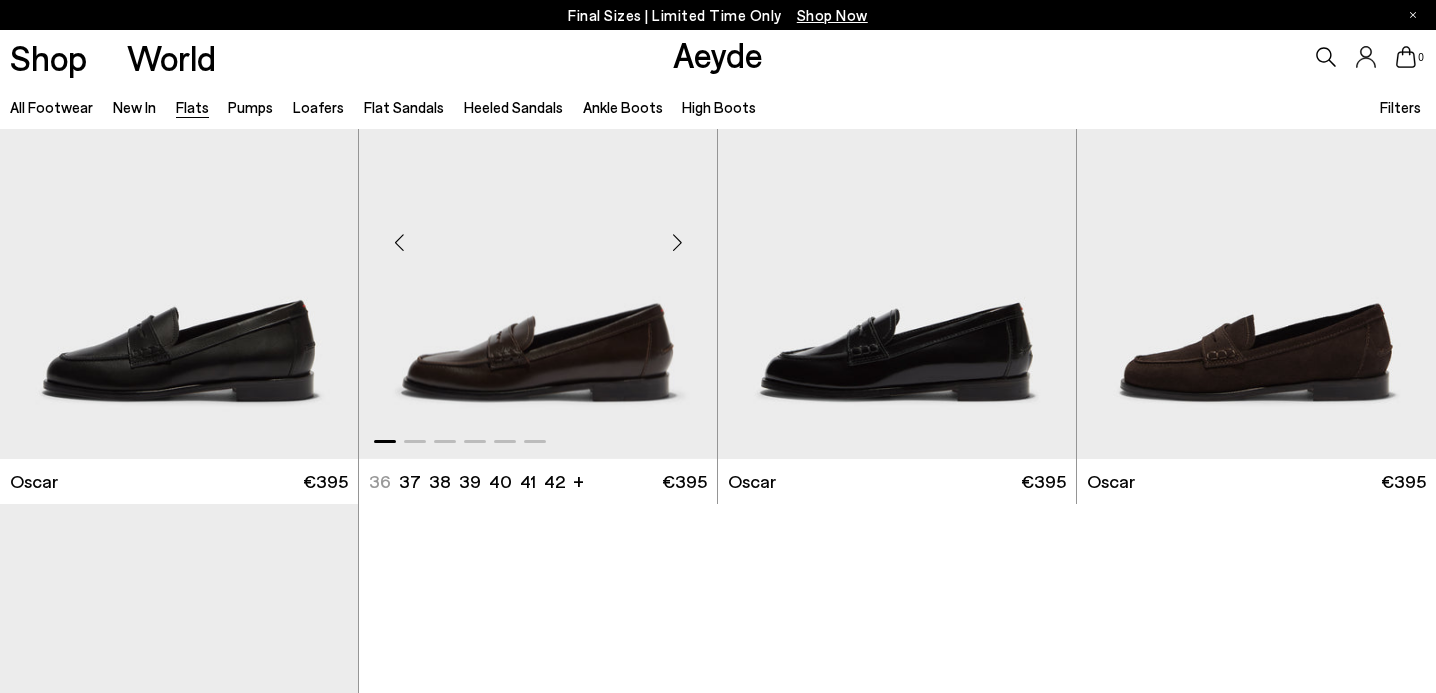 click at bounding box center (677, 242) 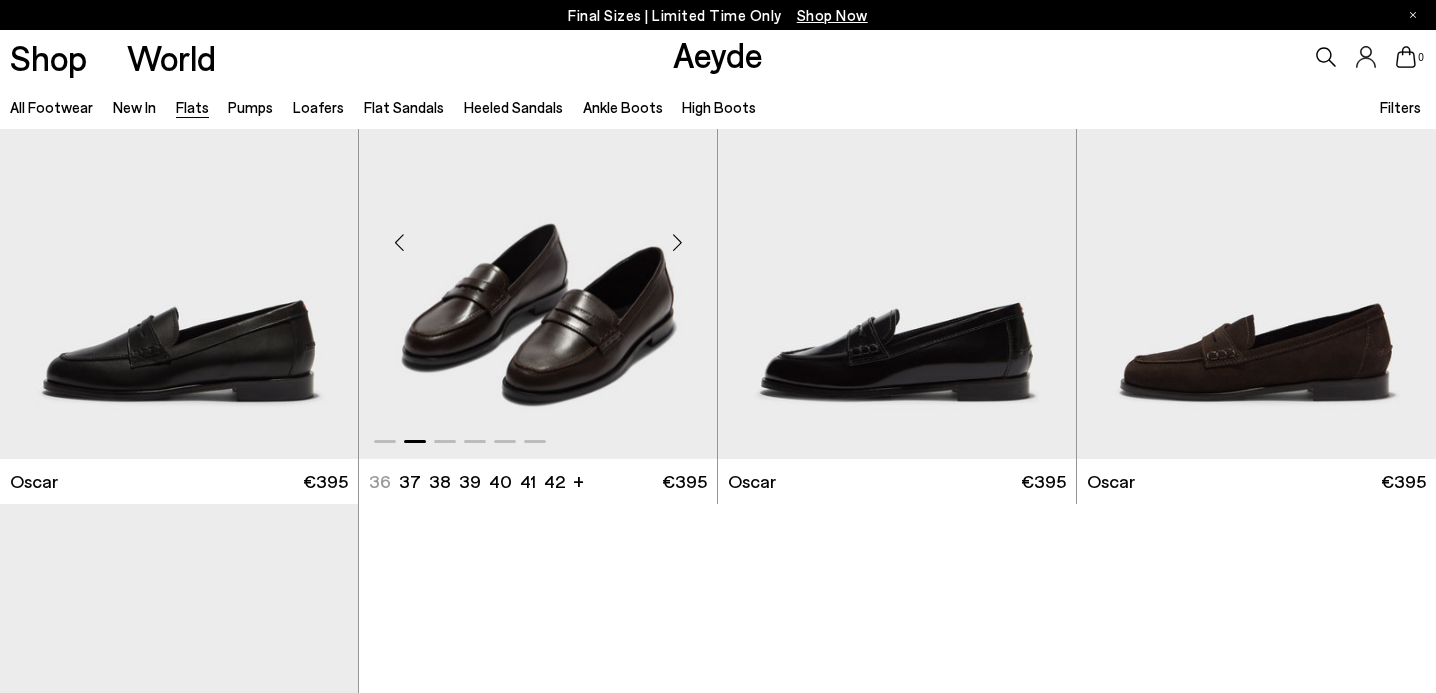 click at bounding box center [677, 242] 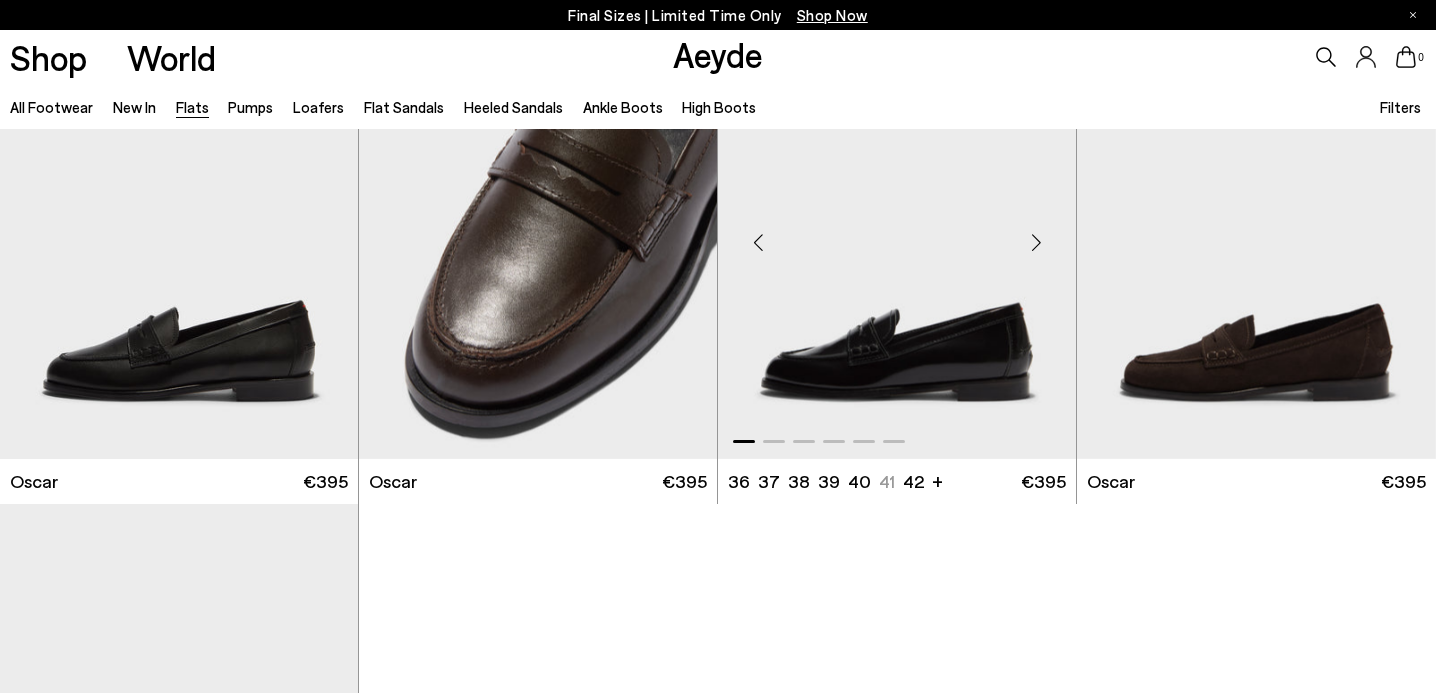 scroll, scrollTop: 10377, scrollLeft: 0, axis: vertical 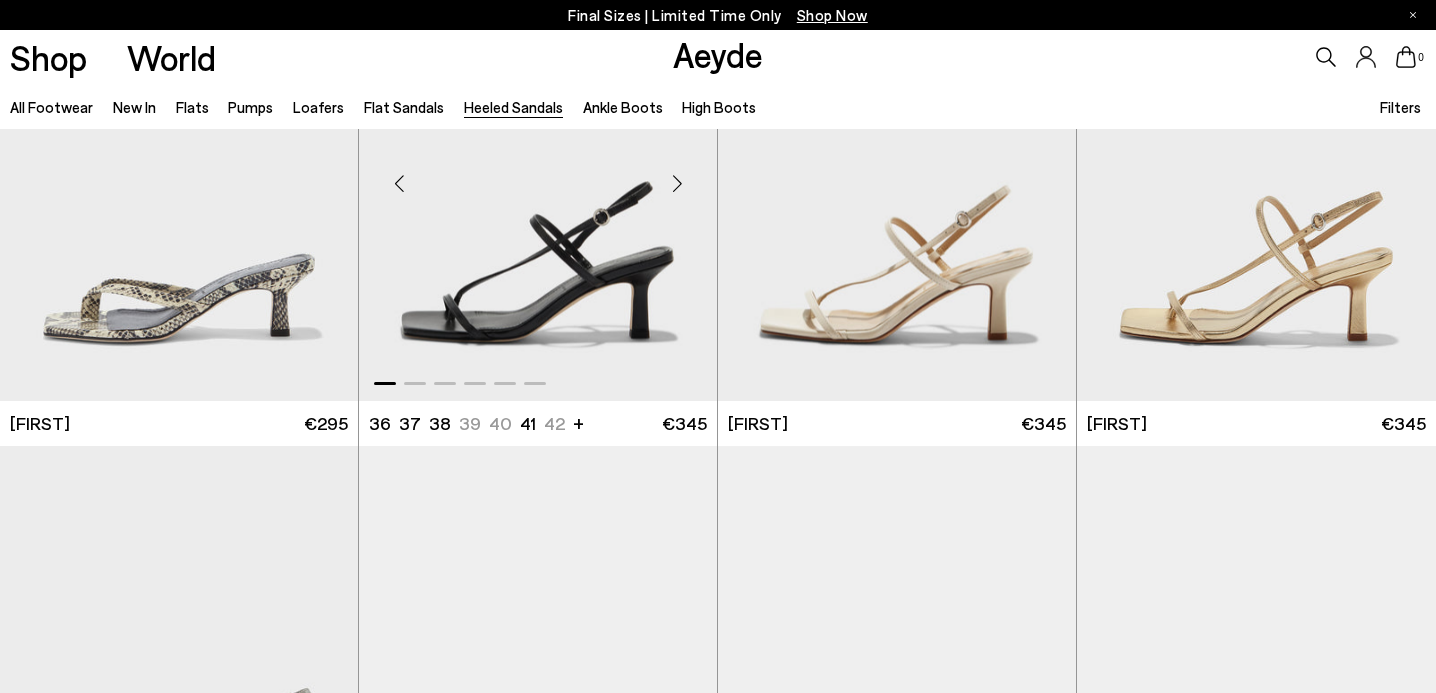 click at bounding box center (677, 184) 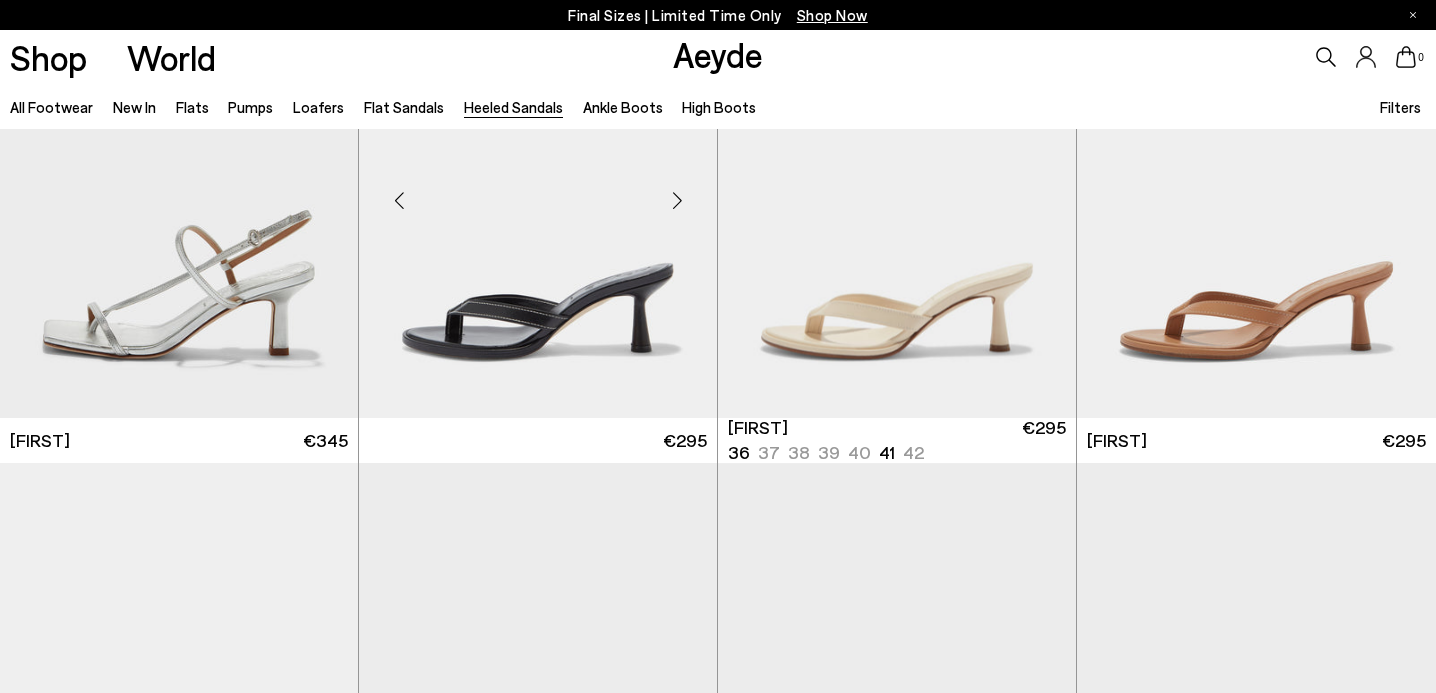 scroll, scrollTop: 1148, scrollLeft: 0, axis: vertical 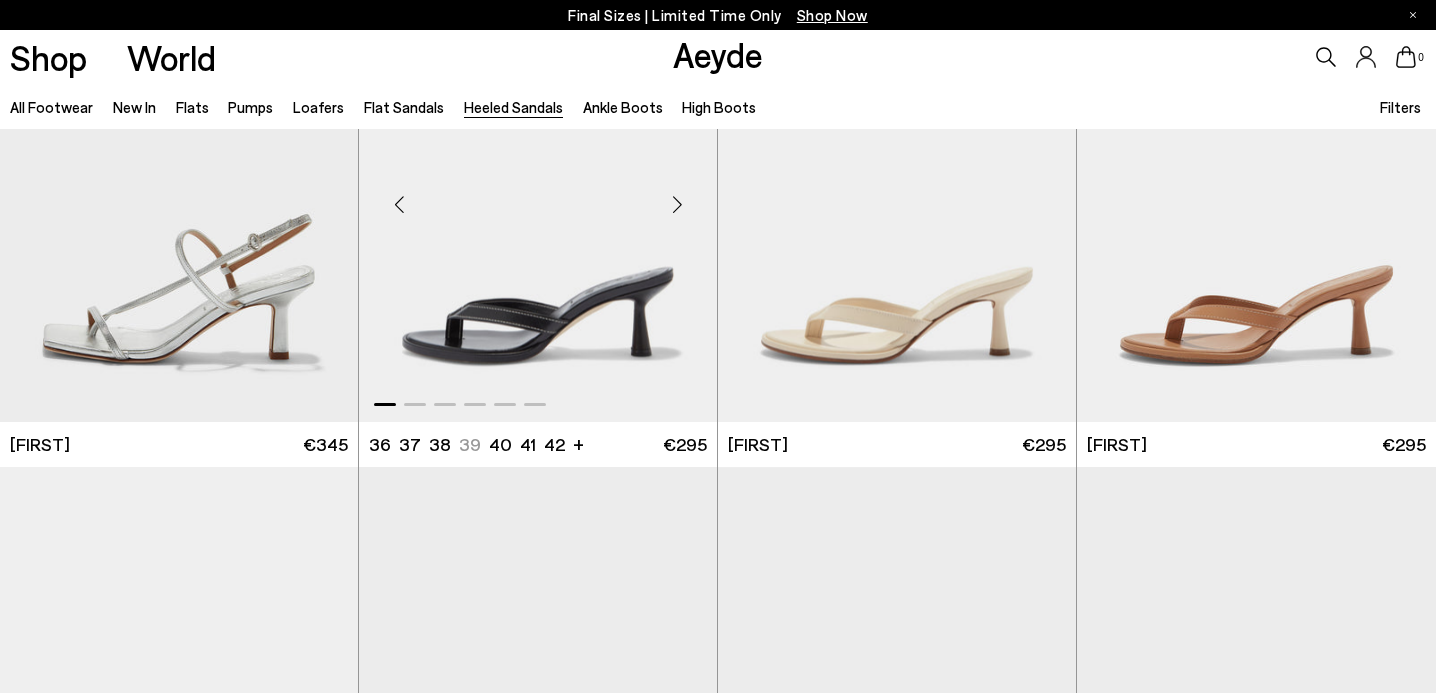 click at bounding box center [677, 205] 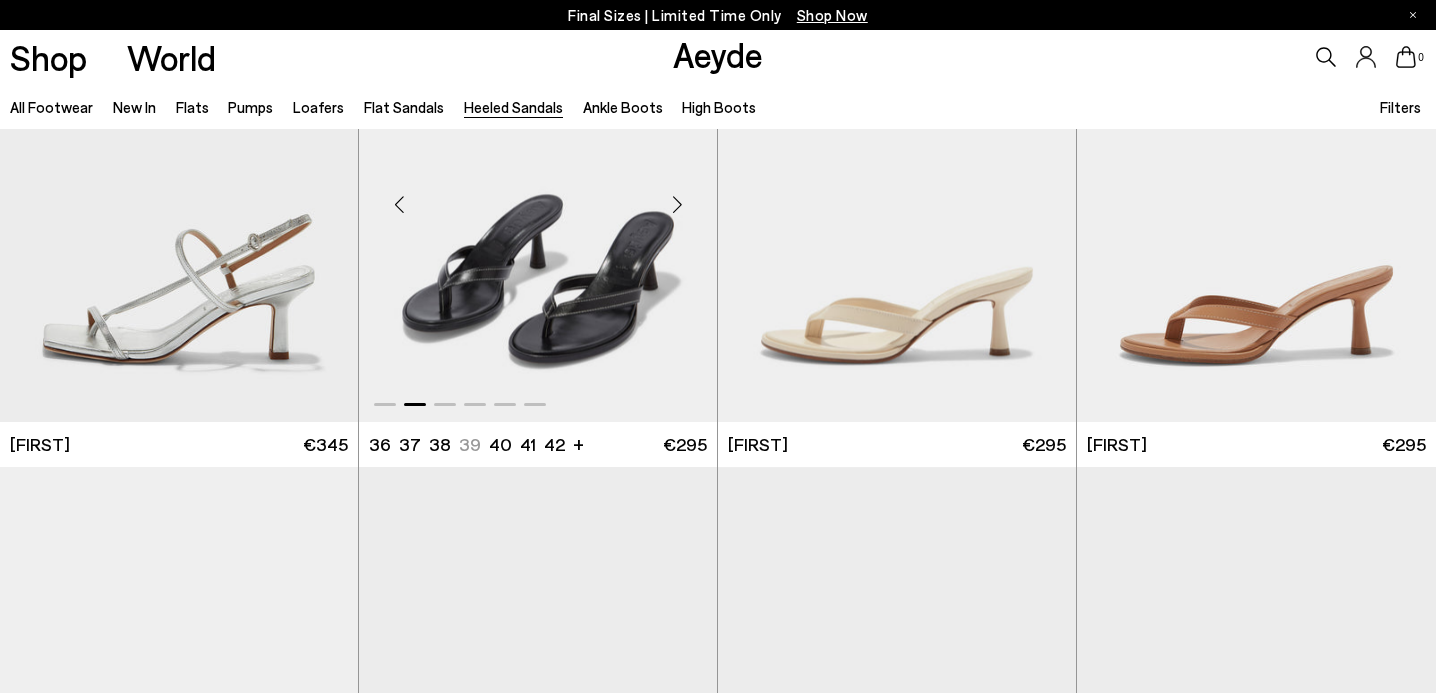 click at bounding box center (677, 205) 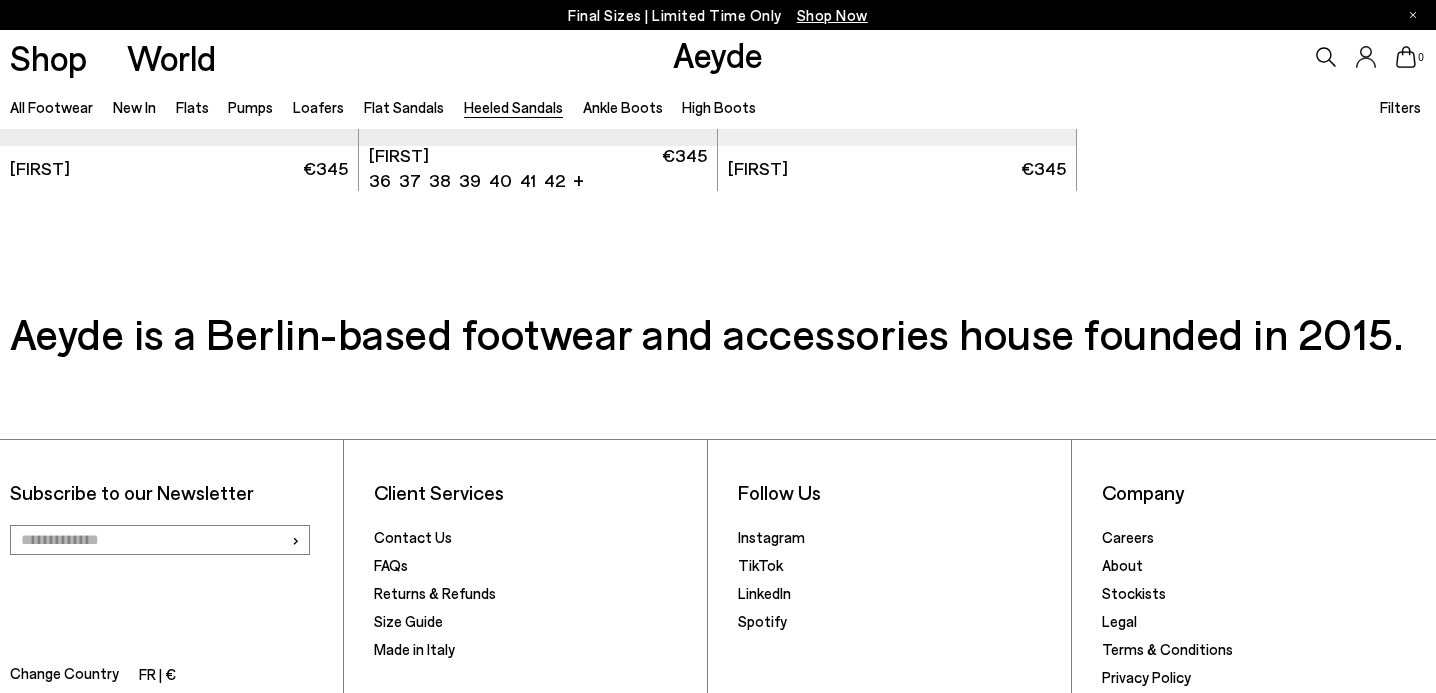 scroll, scrollTop: 5032, scrollLeft: 0, axis: vertical 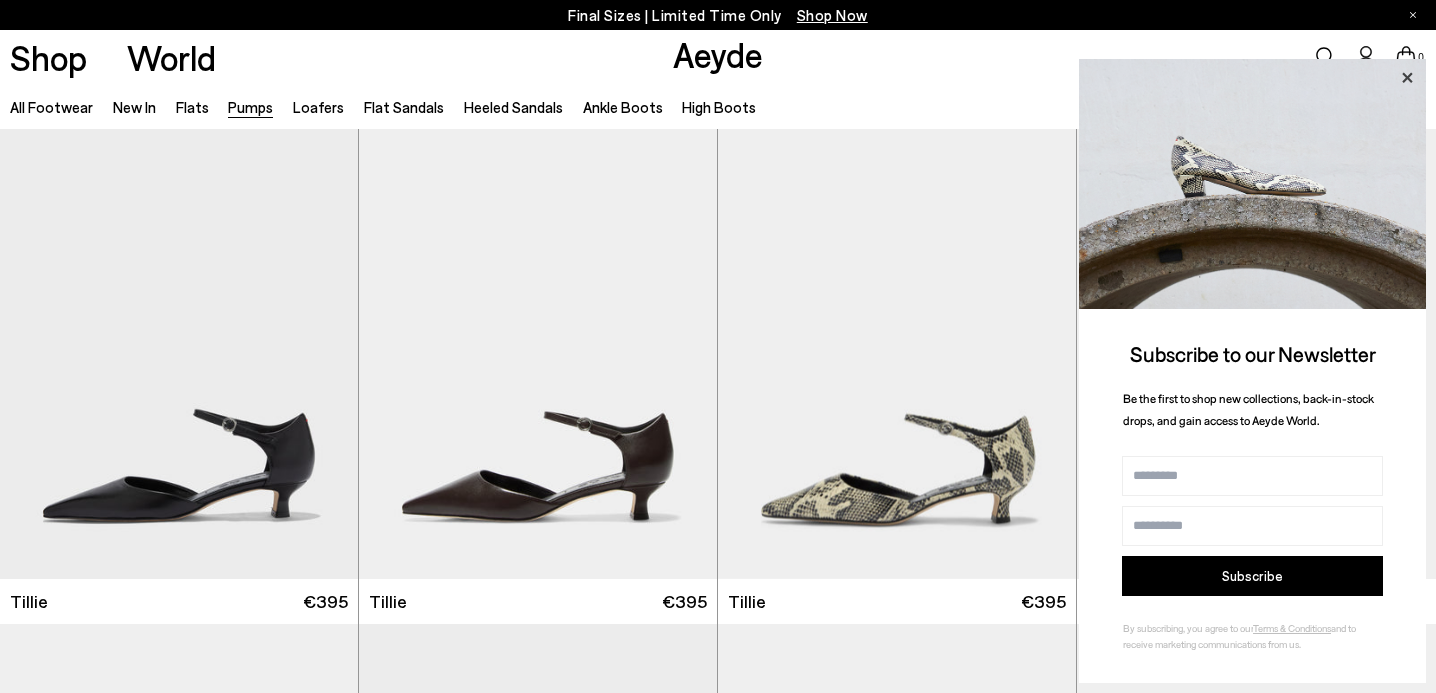click 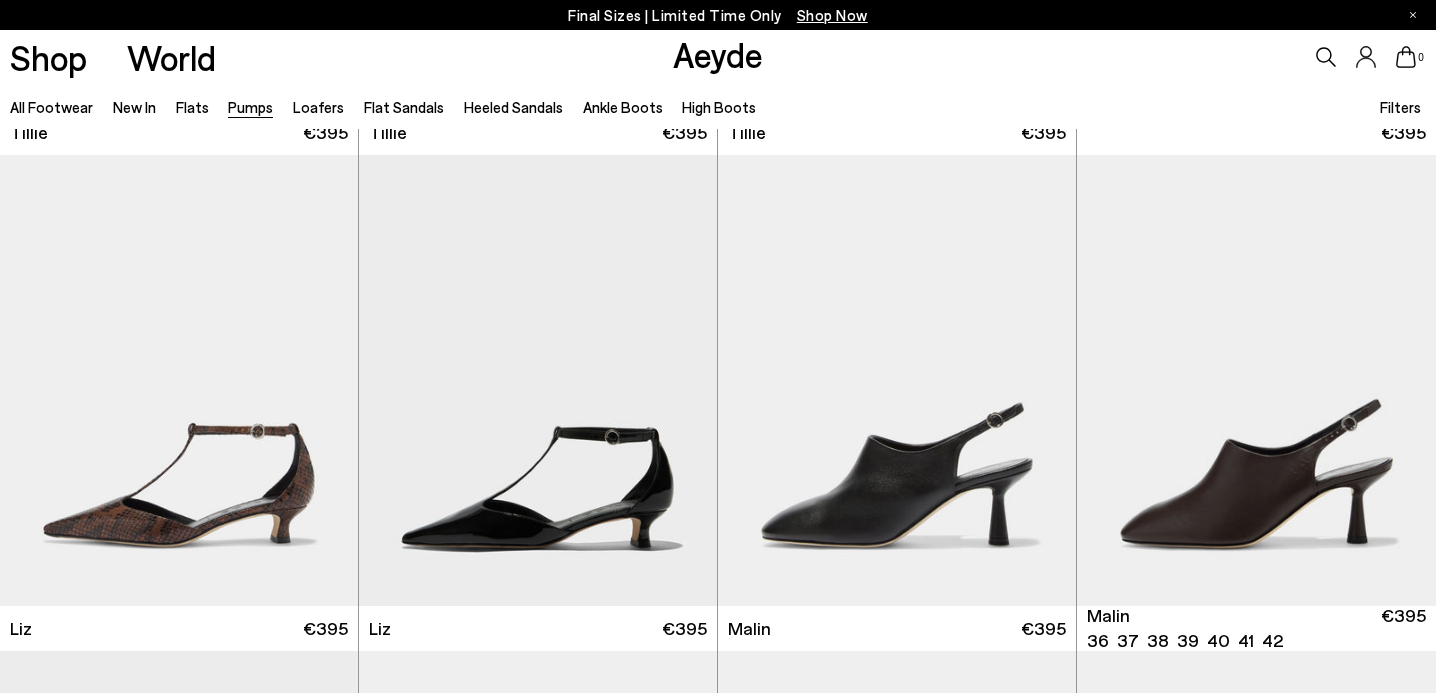 scroll, scrollTop: 479, scrollLeft: 0, axis: vertical 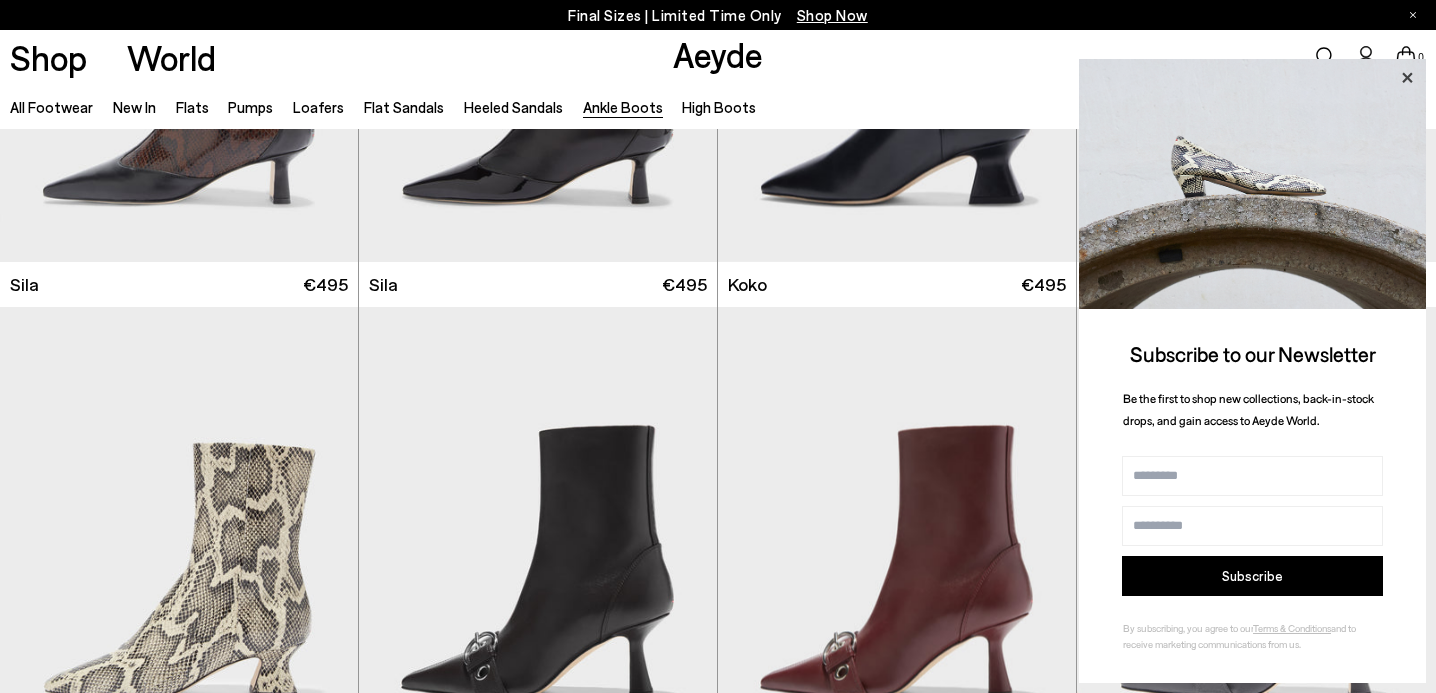 click 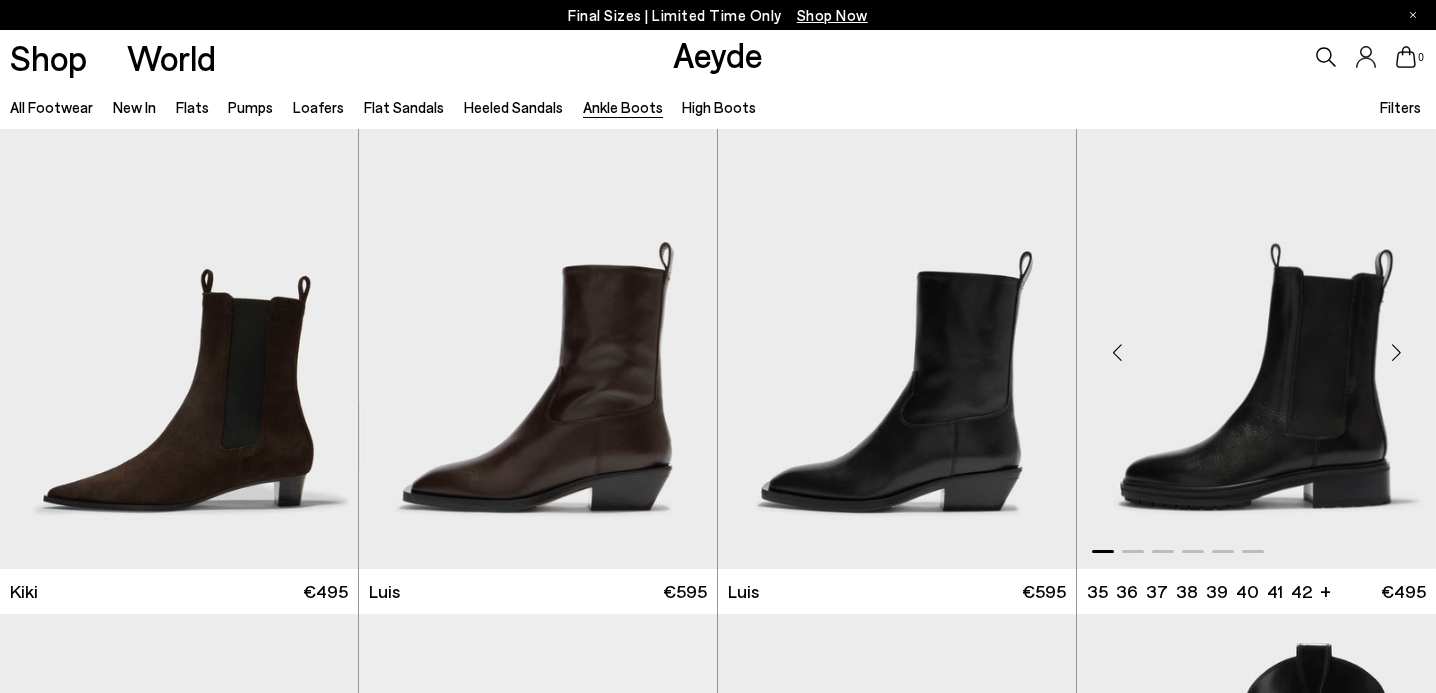 scroll, scrollTop: 2983, scrollLeft: 0, axis: vertical 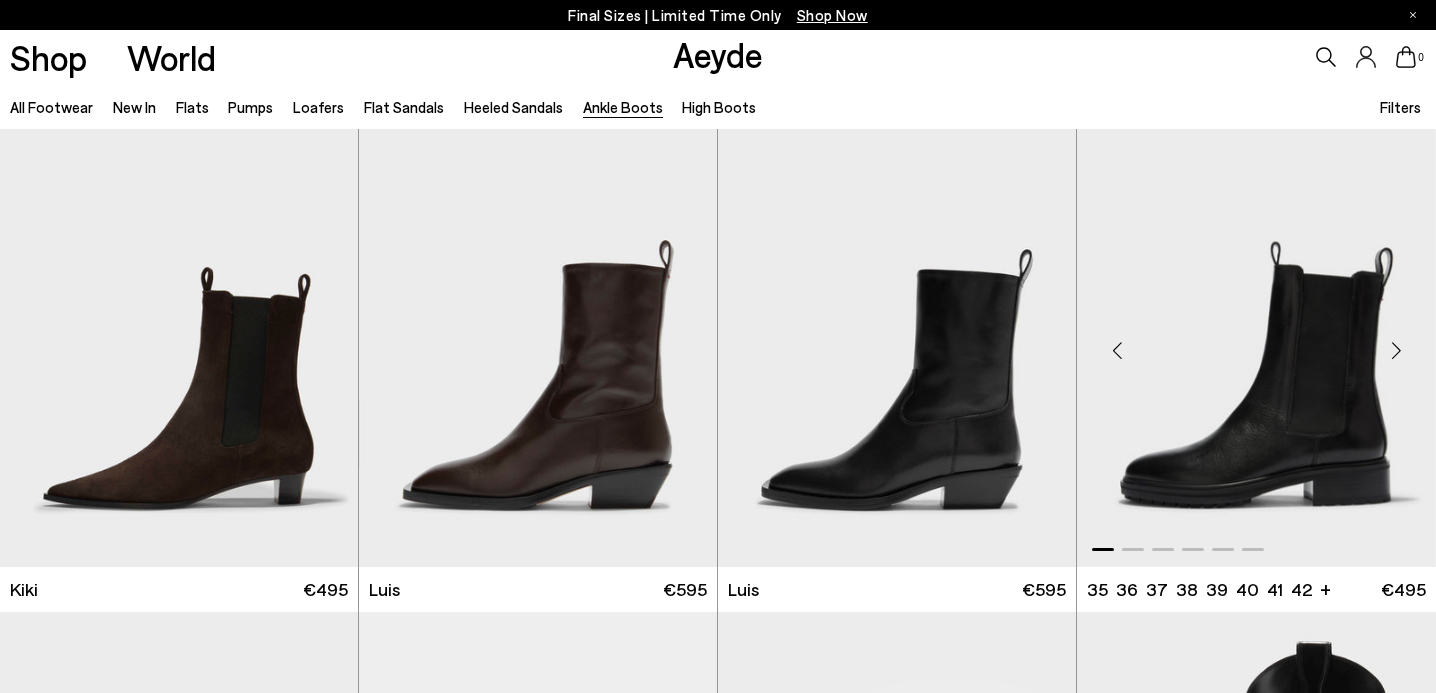 click at bounding box center (1396, 350) 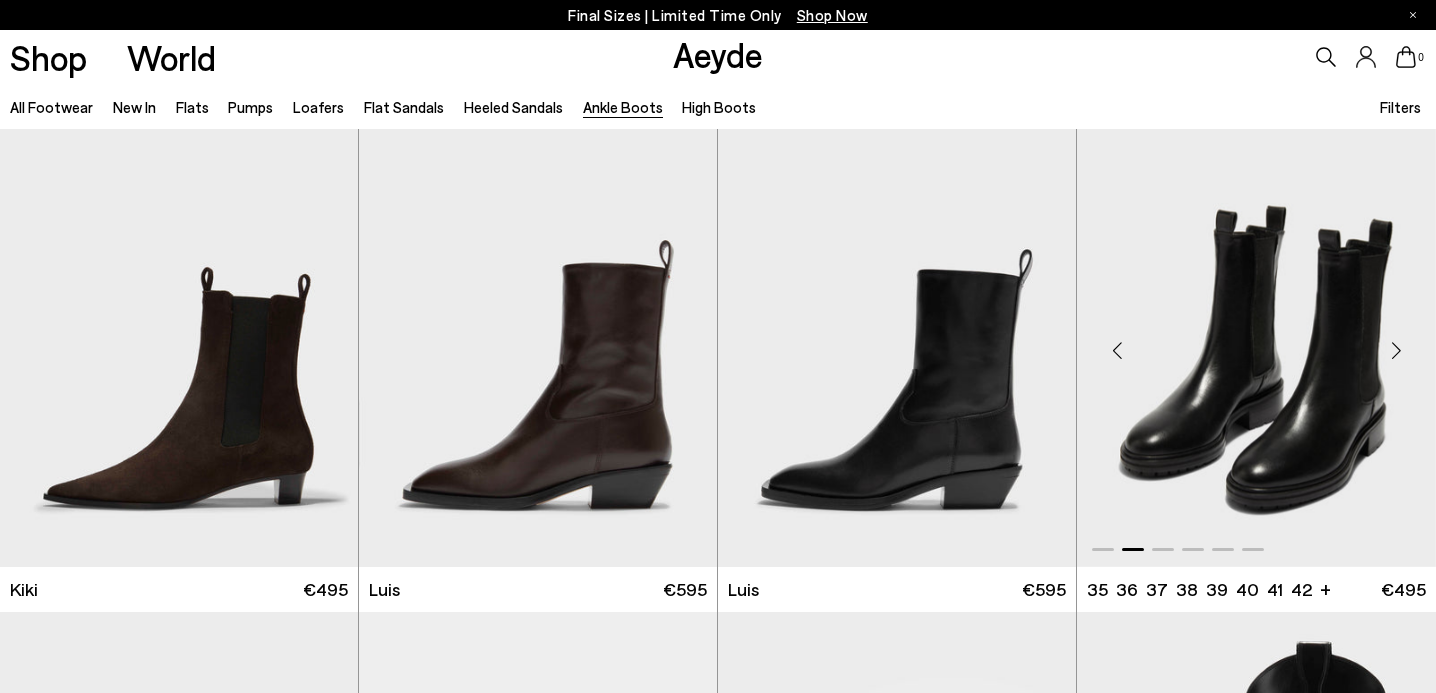 click at bounding box center (1396, 350) 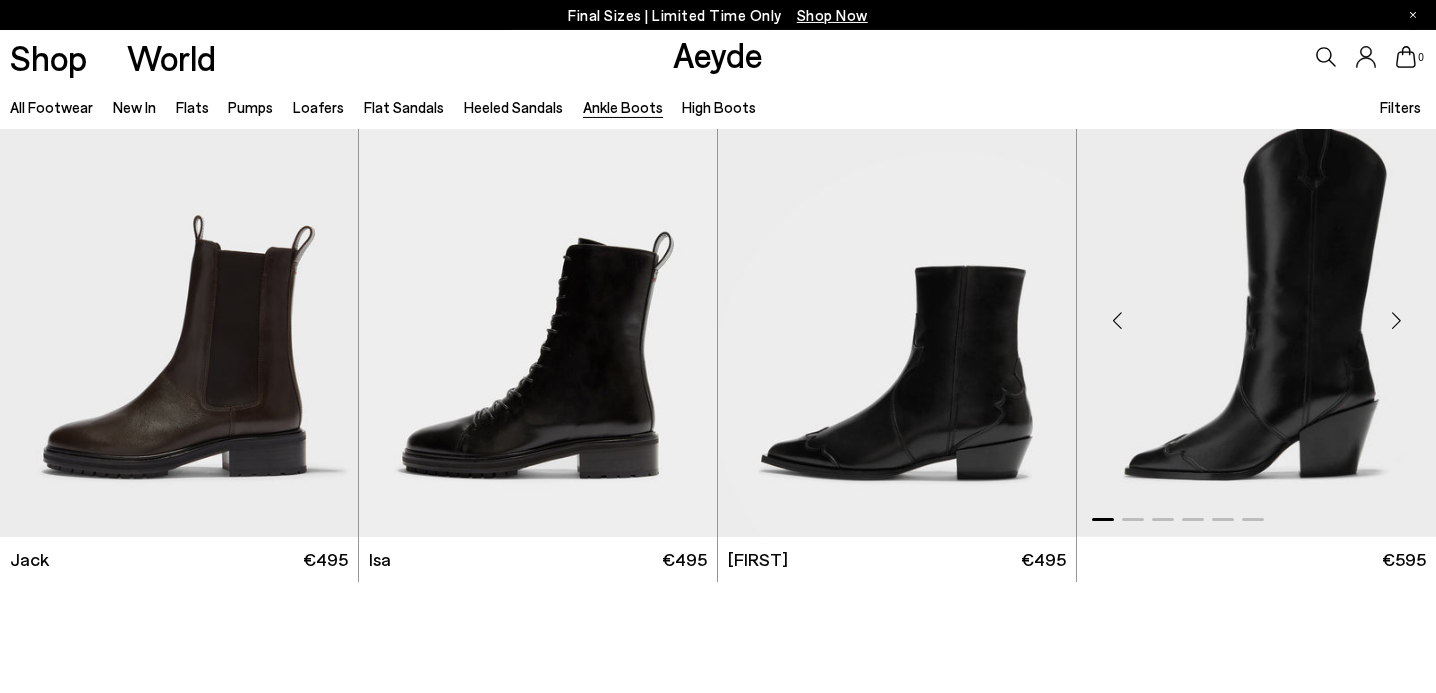 scroll, scrollTop: 3015, scrollLeft: 0, axis: vertical 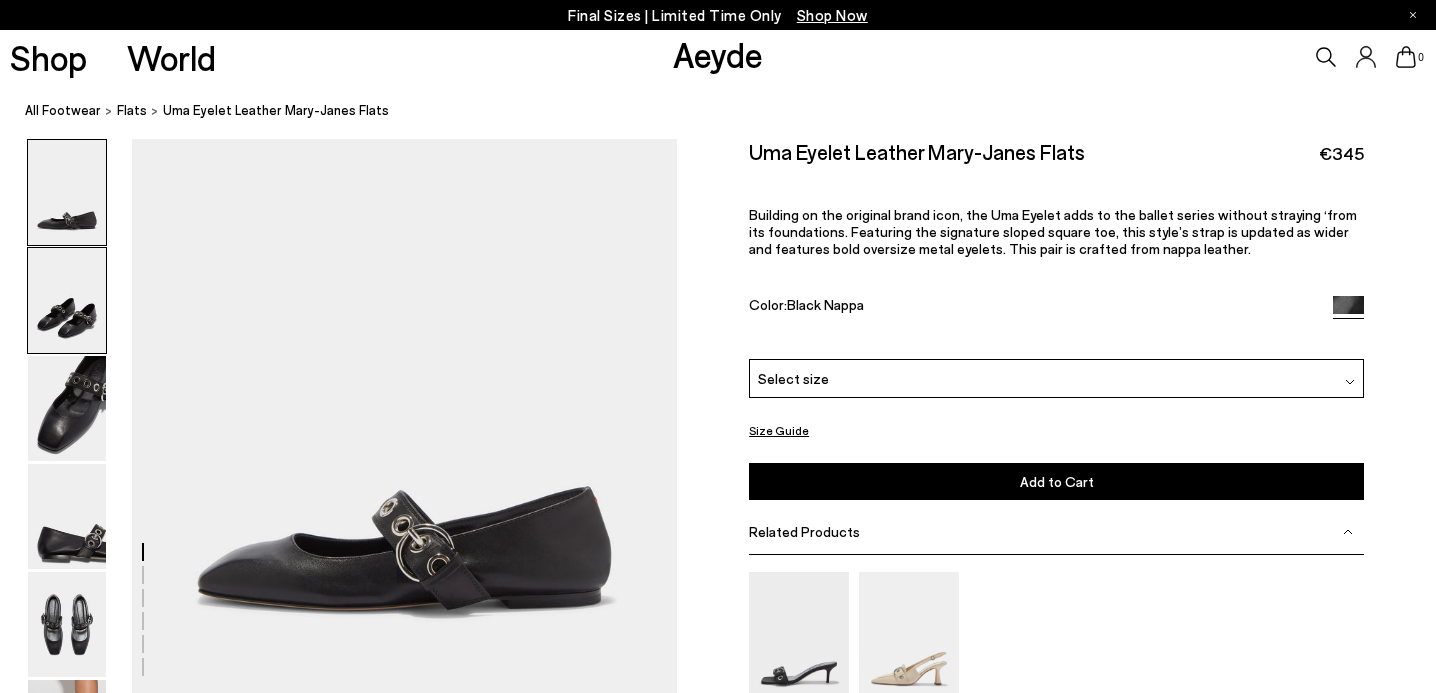 click at bounding box center (67, 300) 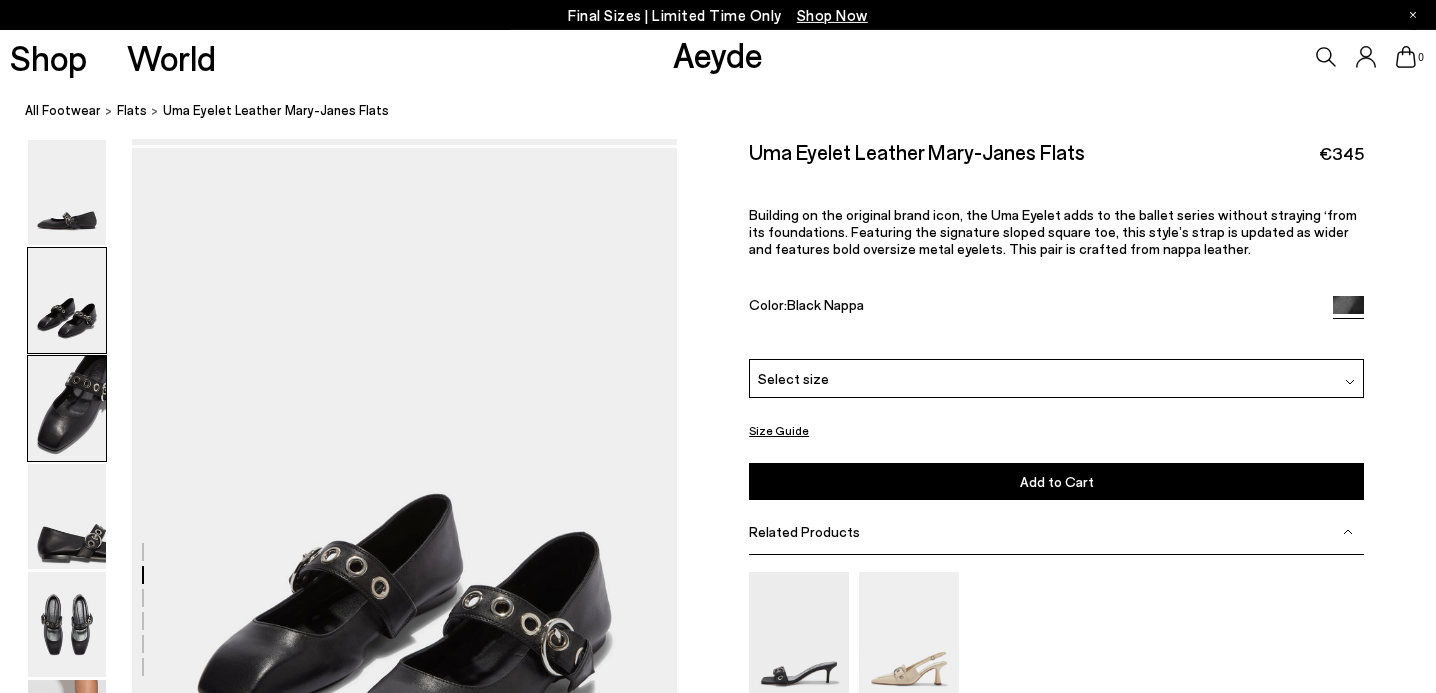 click at bounding box center [67, 408] 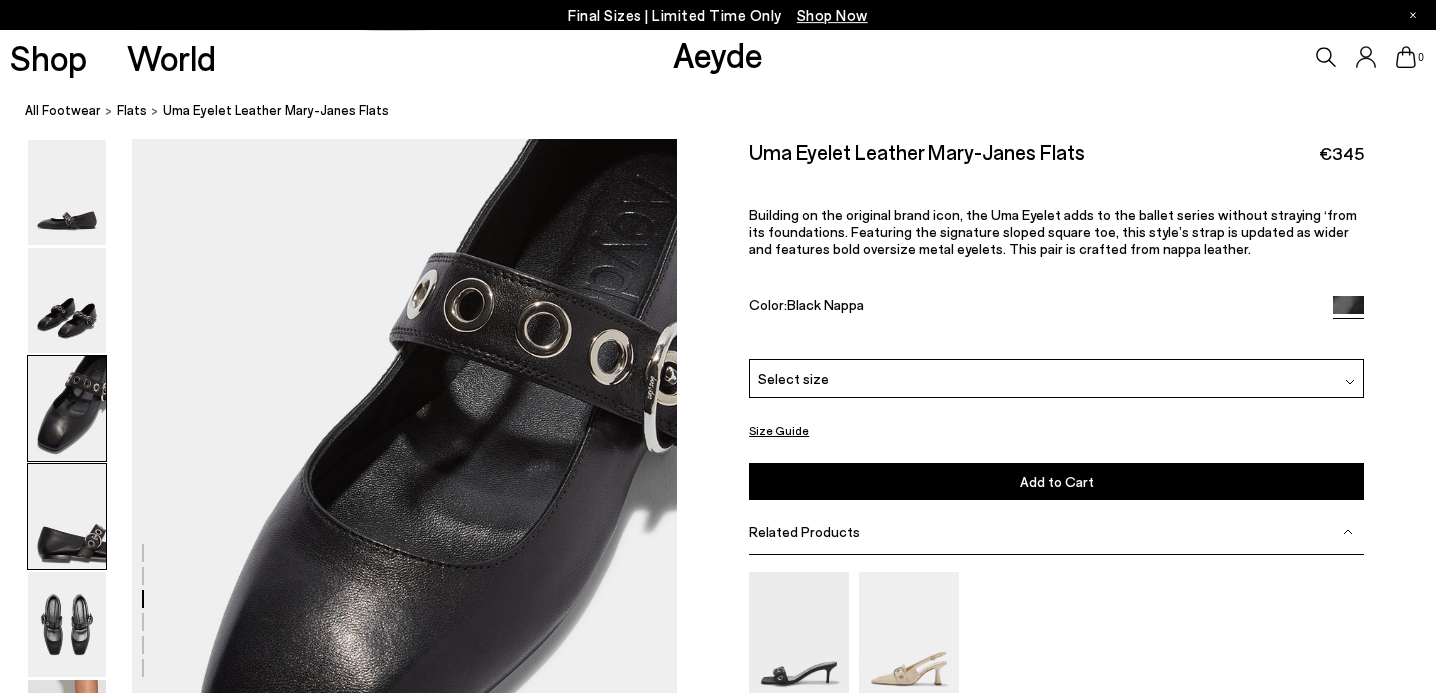 scroll, scrollTop: 1288, scrollLeft: 0, axis: vertical 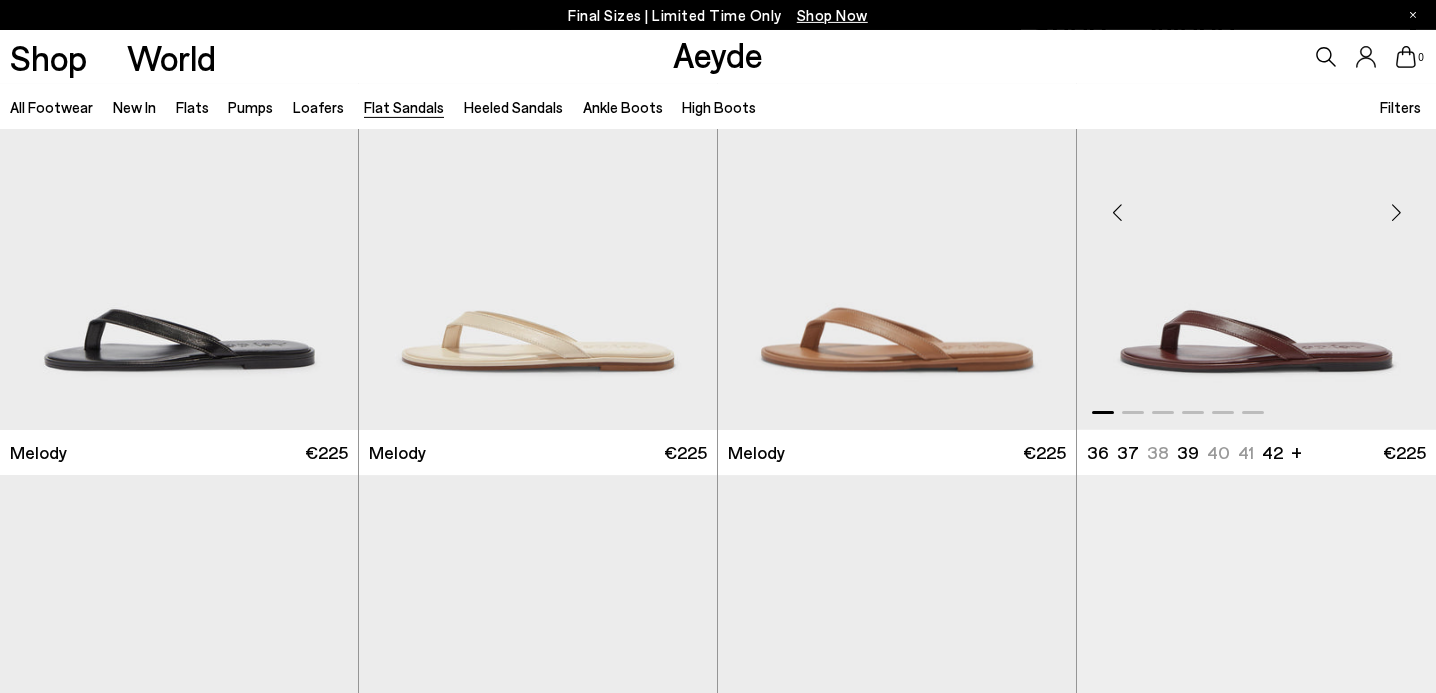 click at bounding box center (1256, 204) 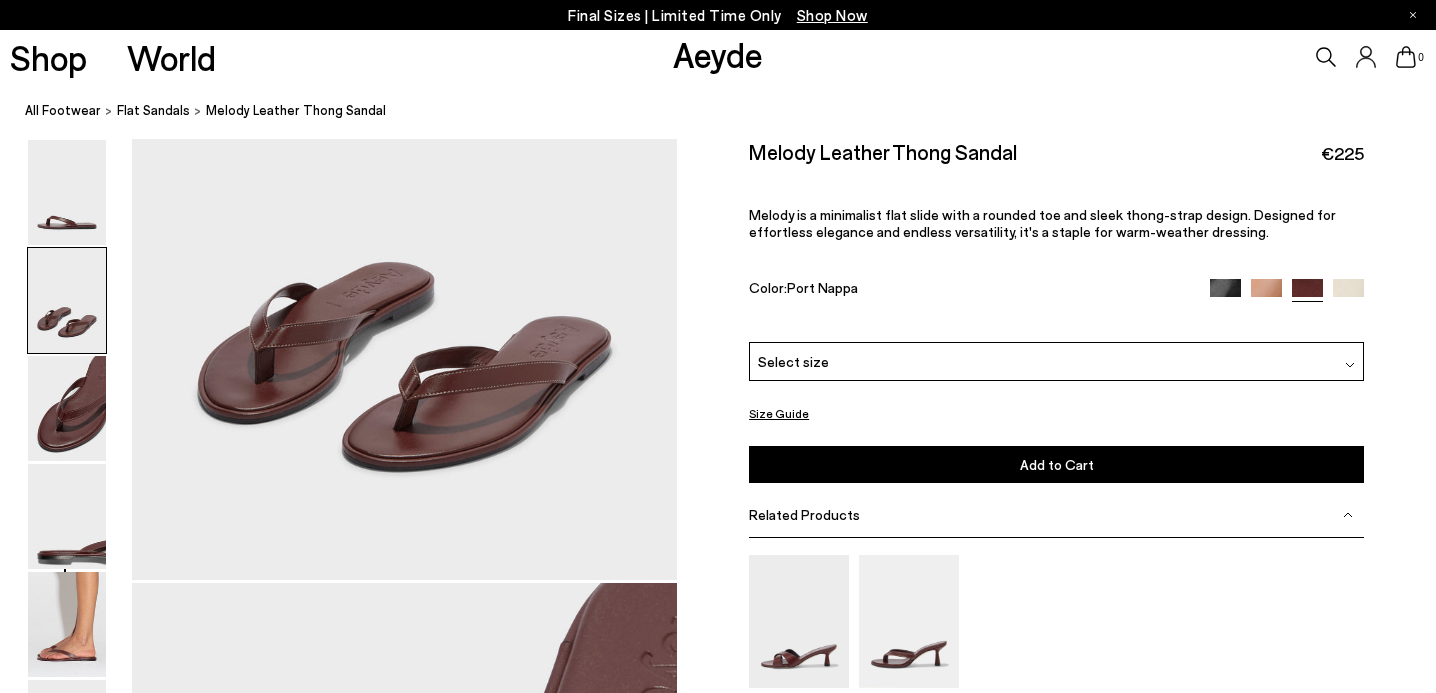 scroll, scrollTop: 841, scrollLeft: 0, axis: vertical 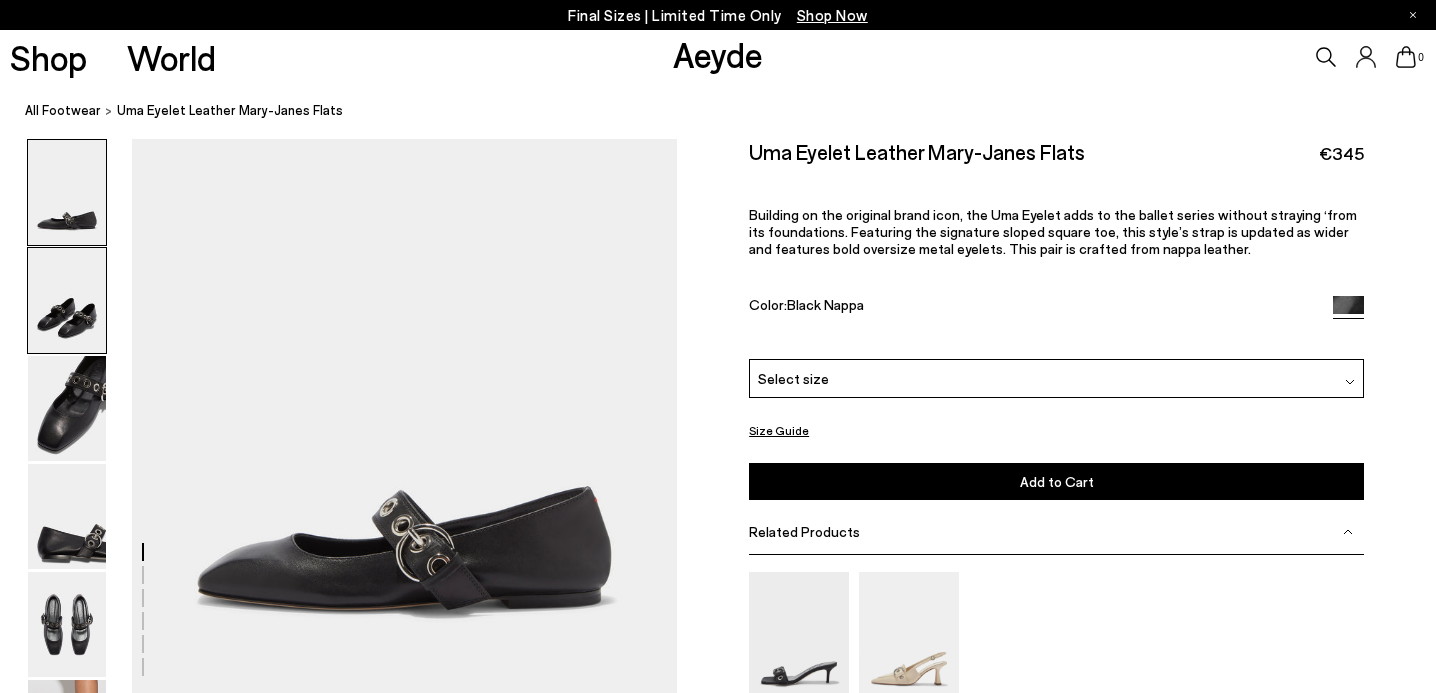 click at bounding box center [67, 300] 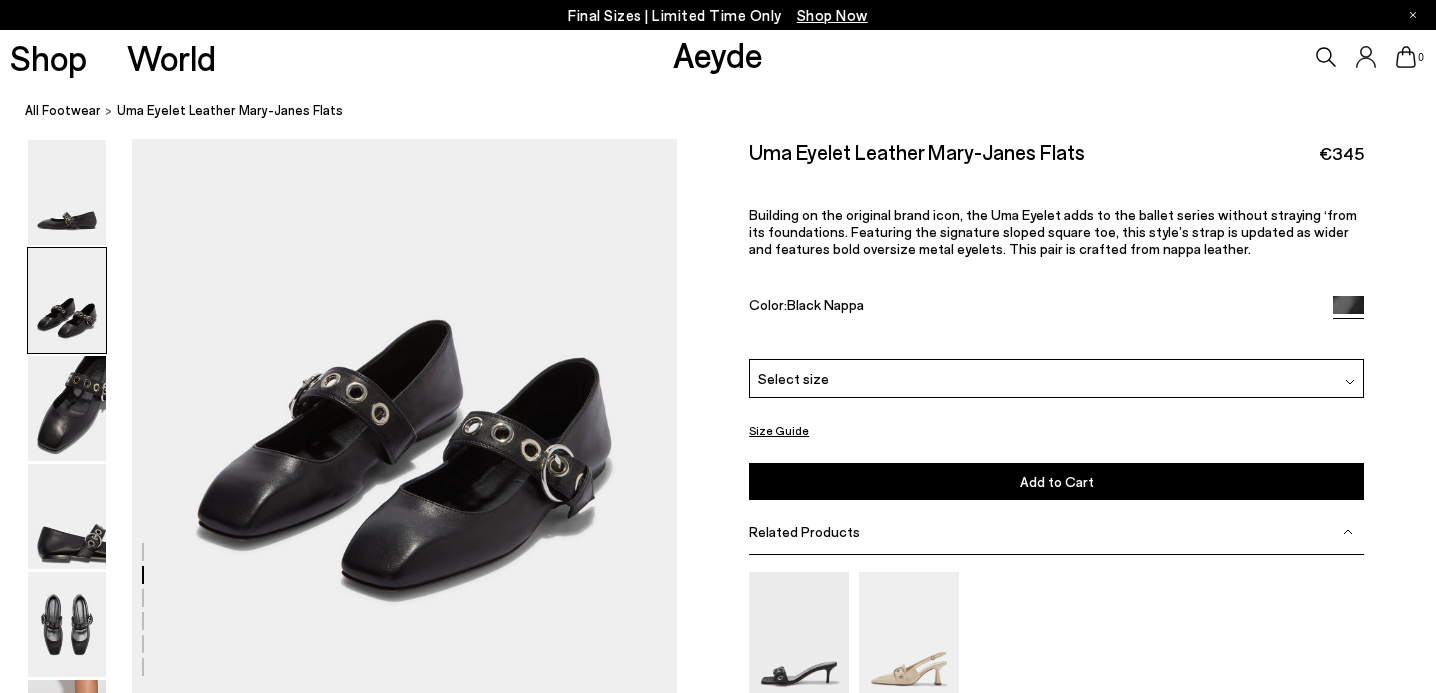scroll, scrollTop: 726, scrollLeft: 0, axis: vertical 